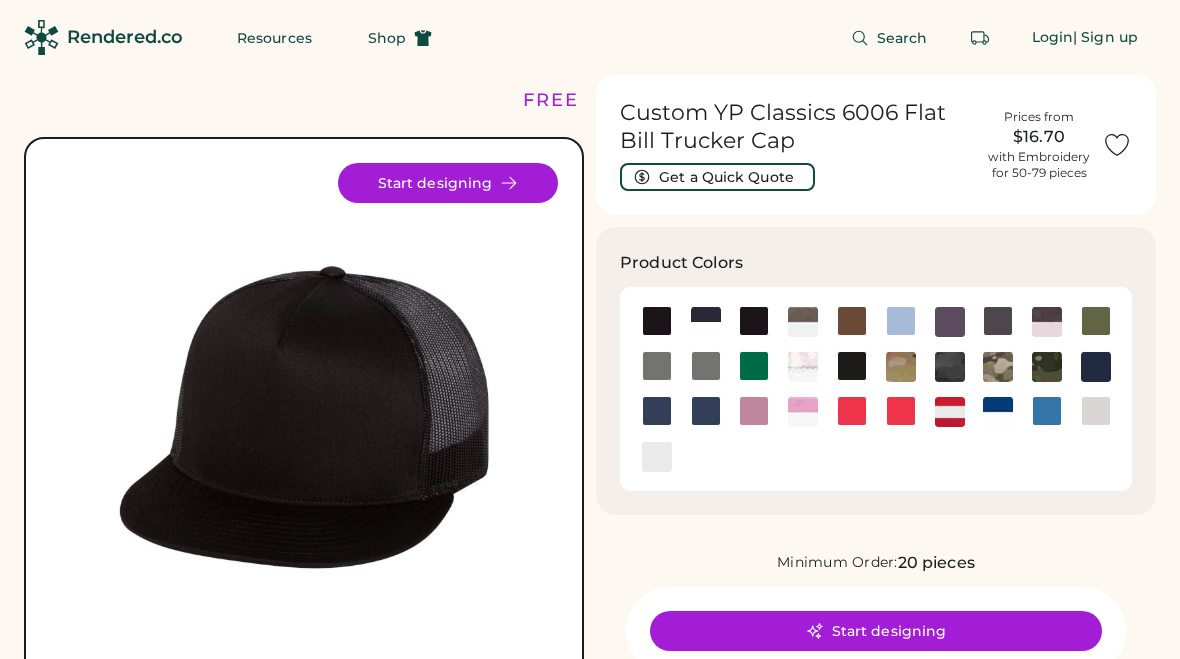 scroll, scrollTop: 0, scrollLeft: 0, axis: both 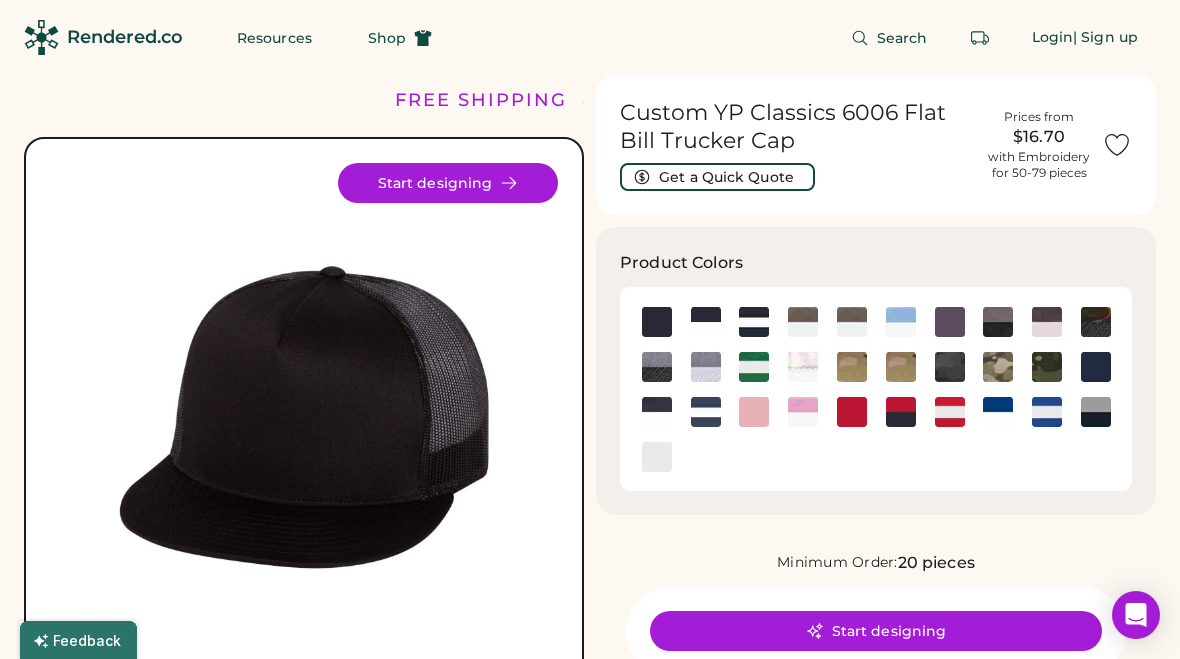 click 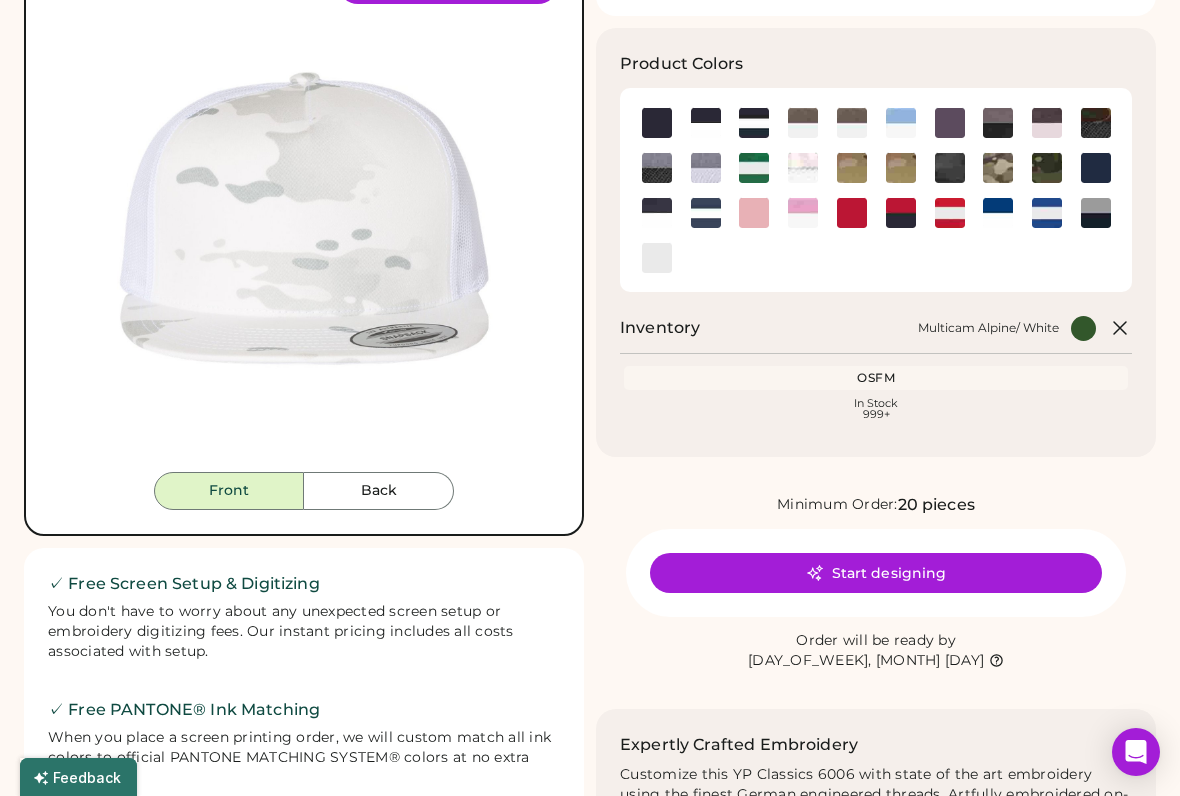 scroll, scrollTop: 199, scrollLeft: 0, axis: vertical 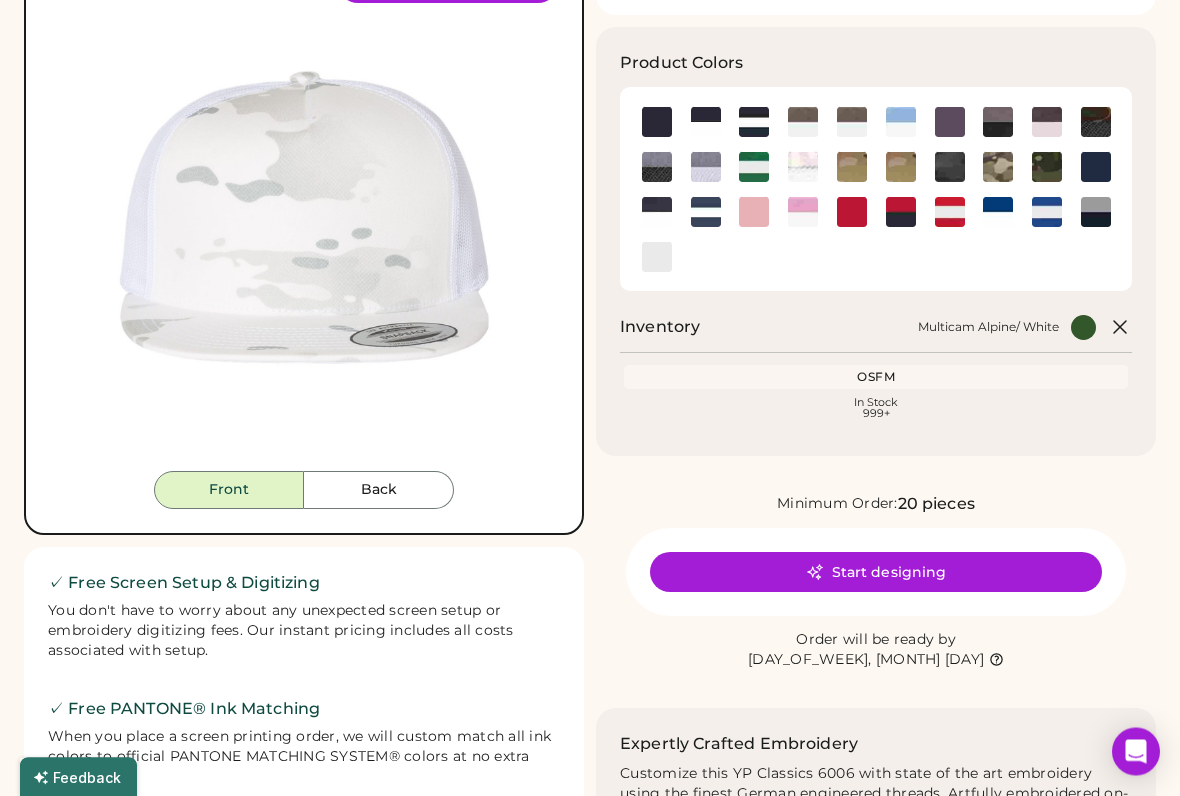 click on "Start designing" at bounding box center [876, 573] 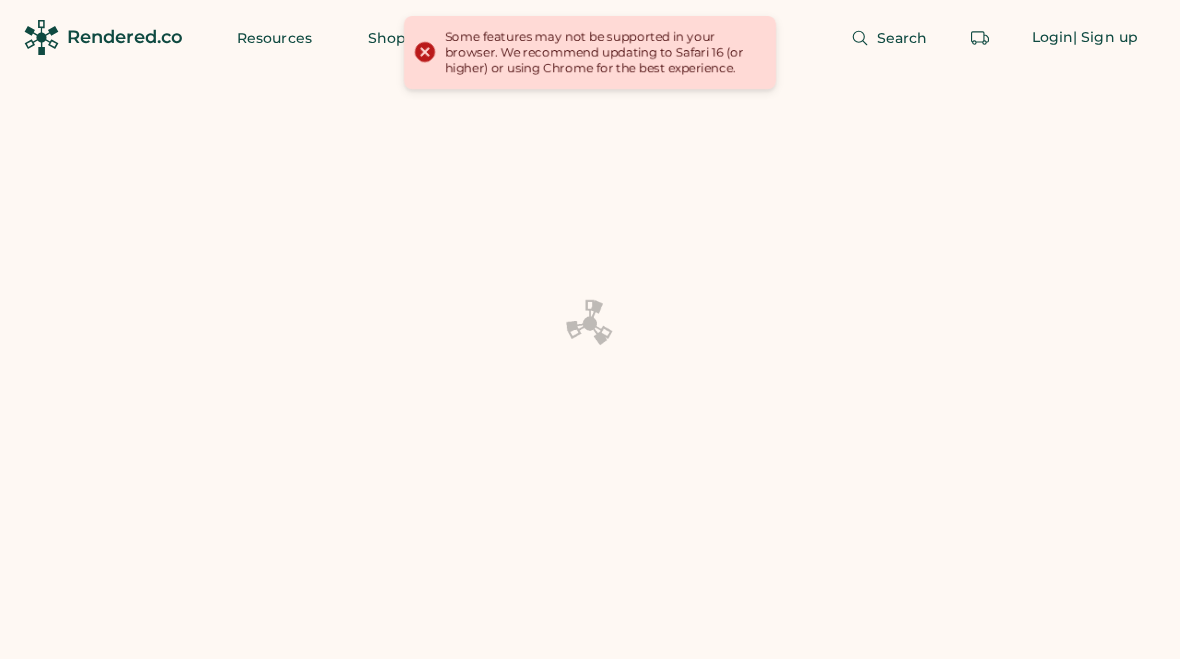 scroll, scrollTop: 0, scrollLeft: 0, axis: both 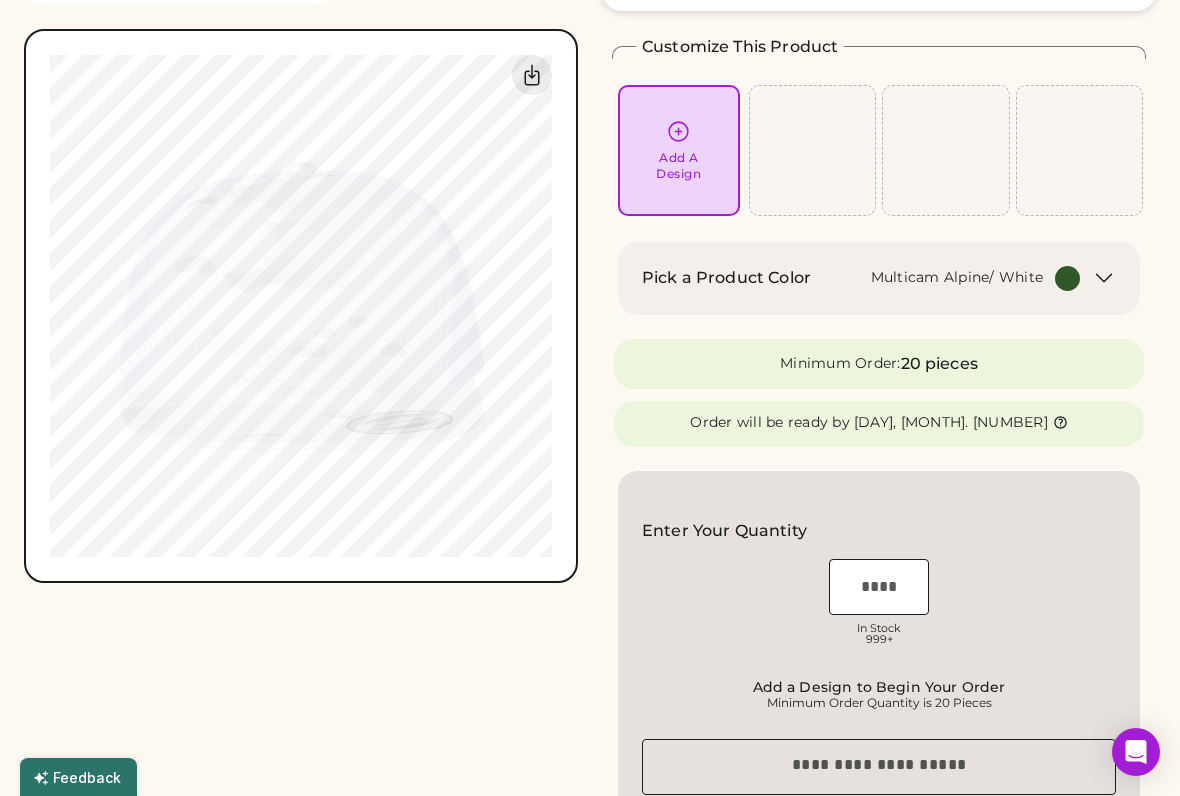 click 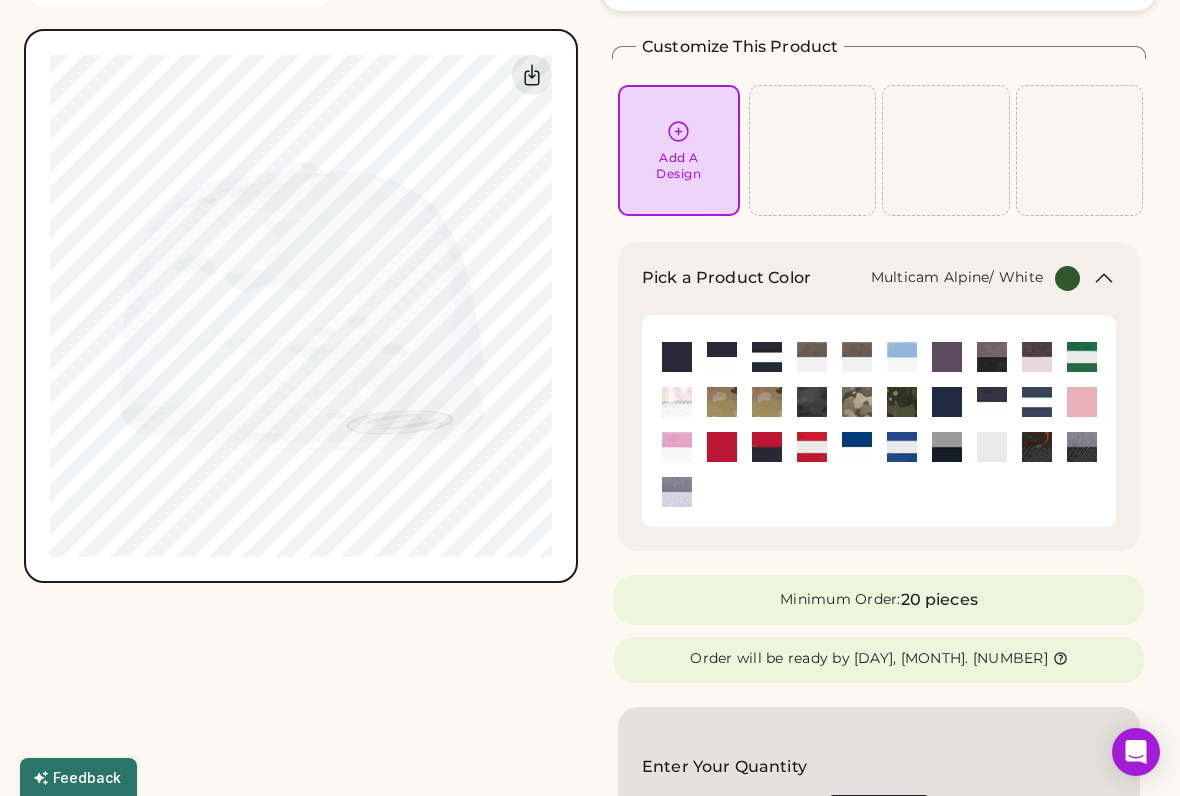 click 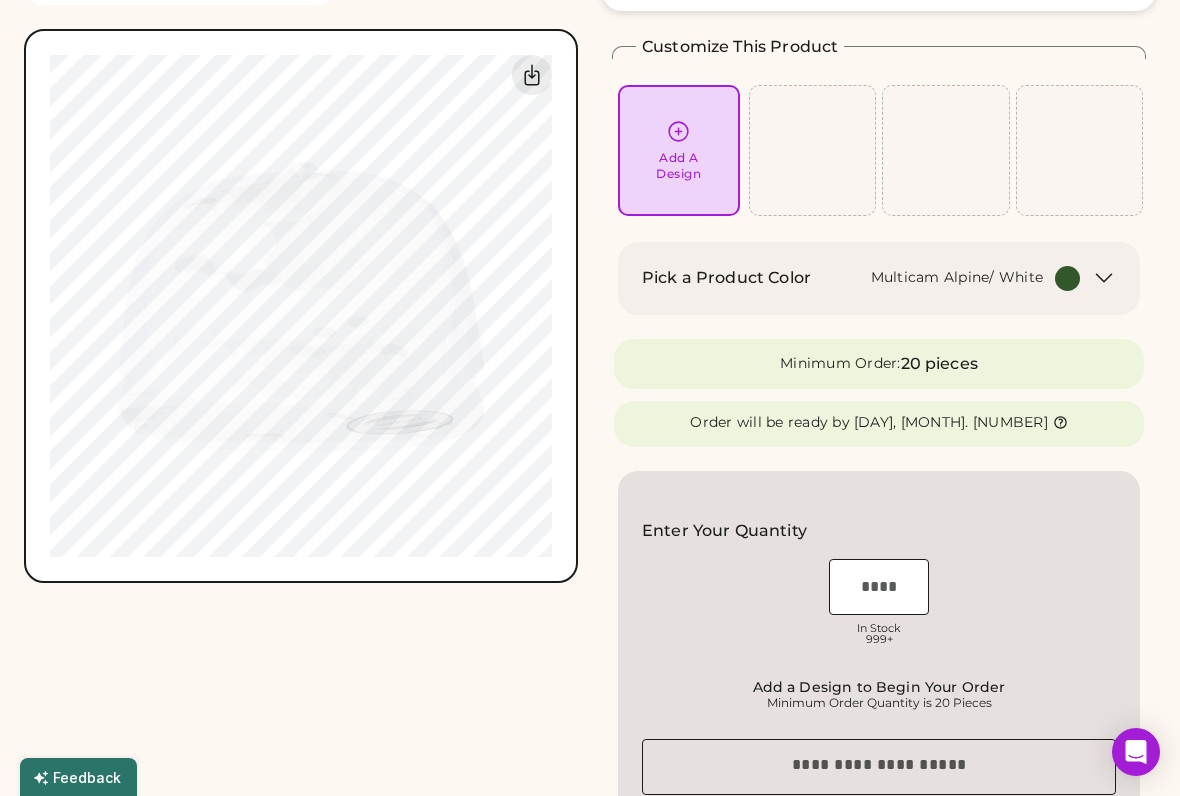 click on "Add A
Design" at bounding box center [679, 150] 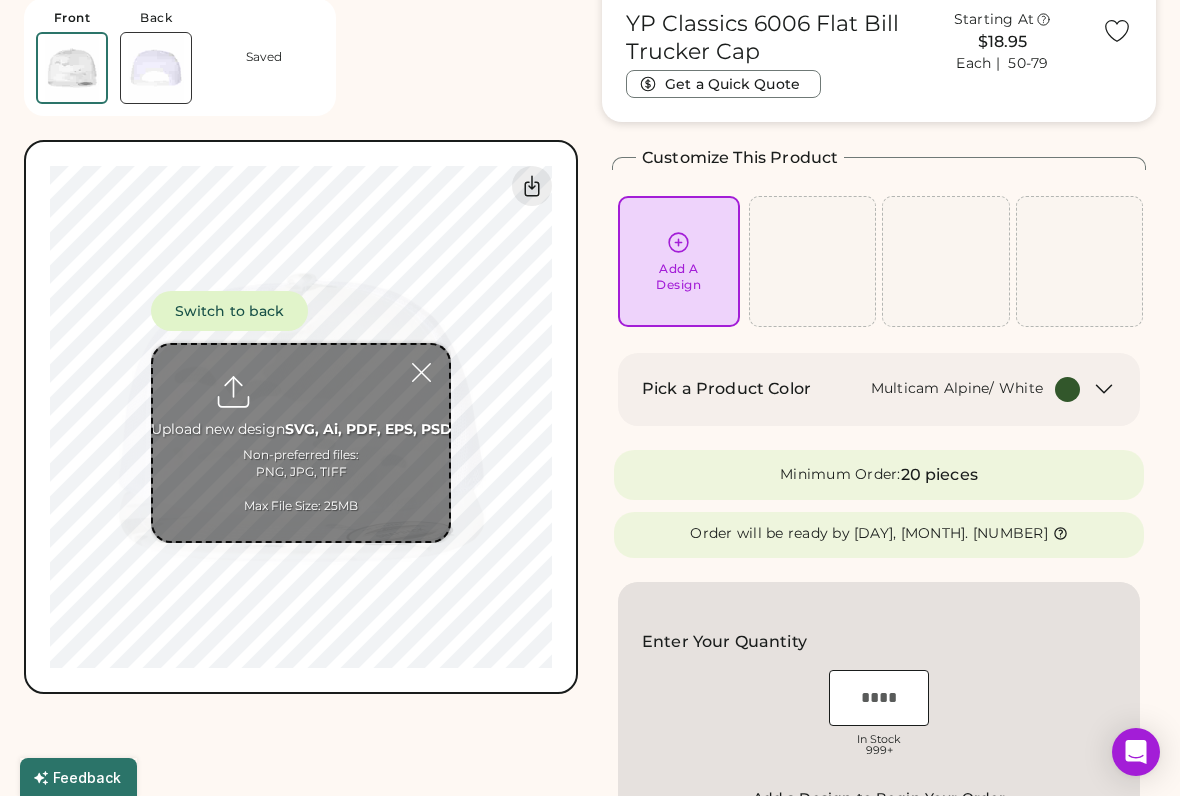 scroll, scrollTop: 75, scrollLeft: 0, axis: vertical 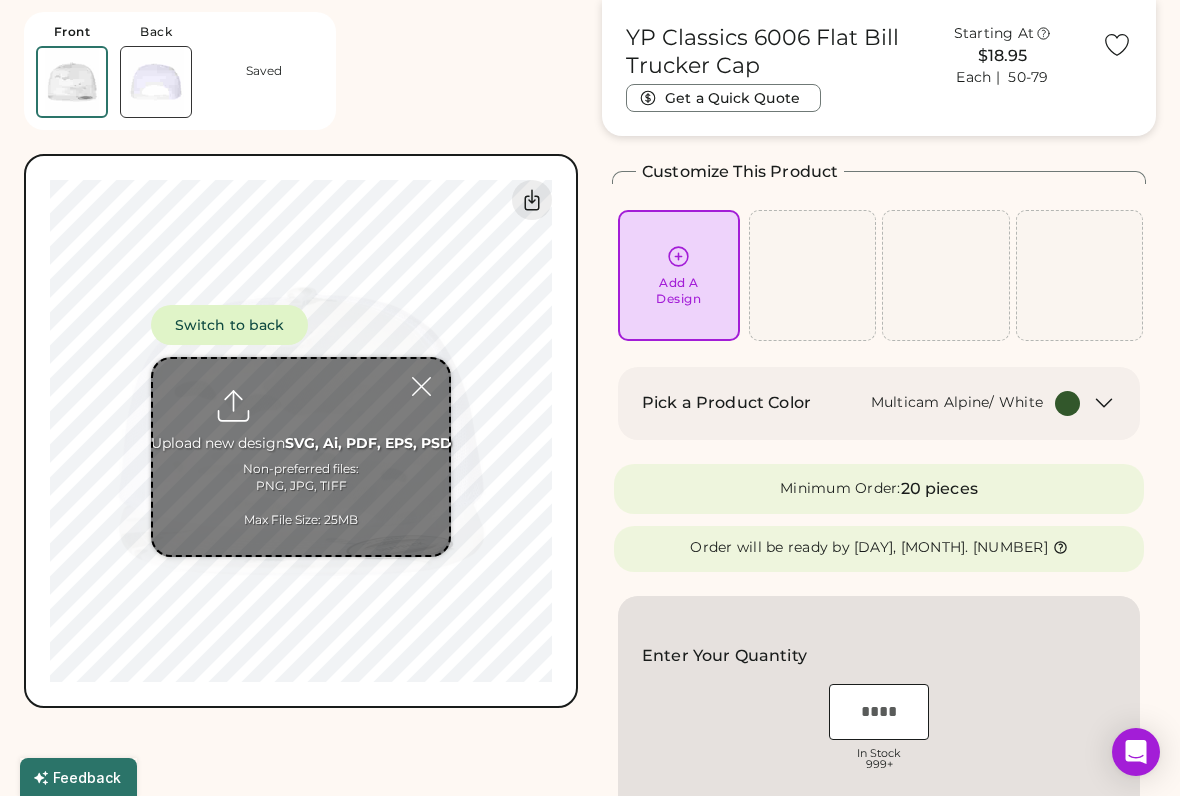click at bounding box center [301, 457] 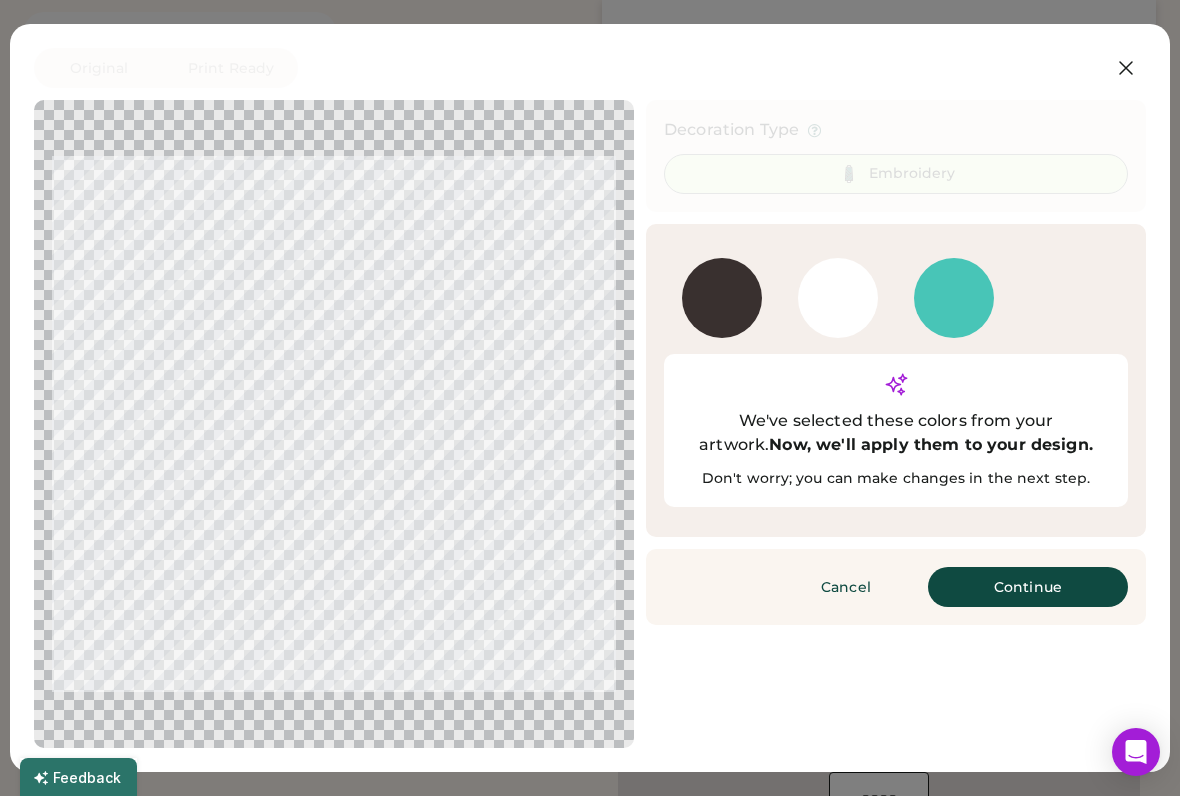 click on "Continue" at bounding box center [1028, 587] 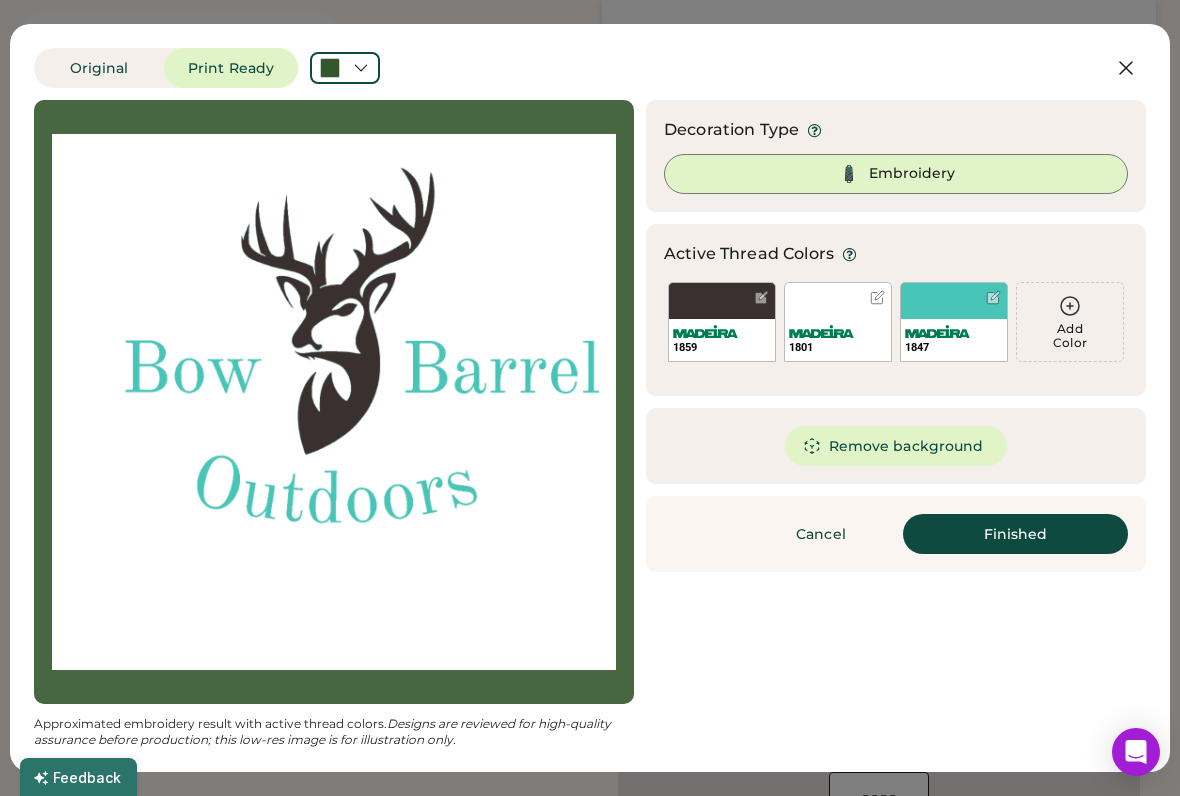 click on "Remove background" at bounding box center [896, 446] 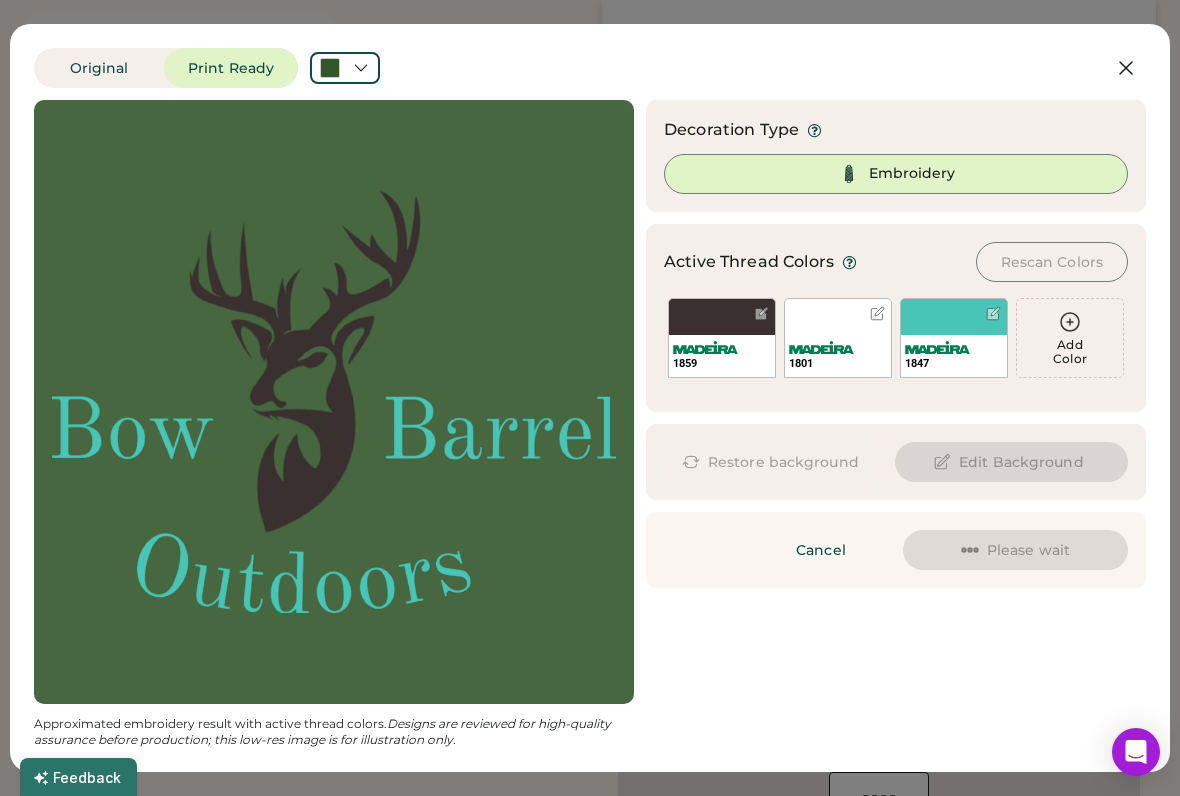 click at bounding box center [345, 68] 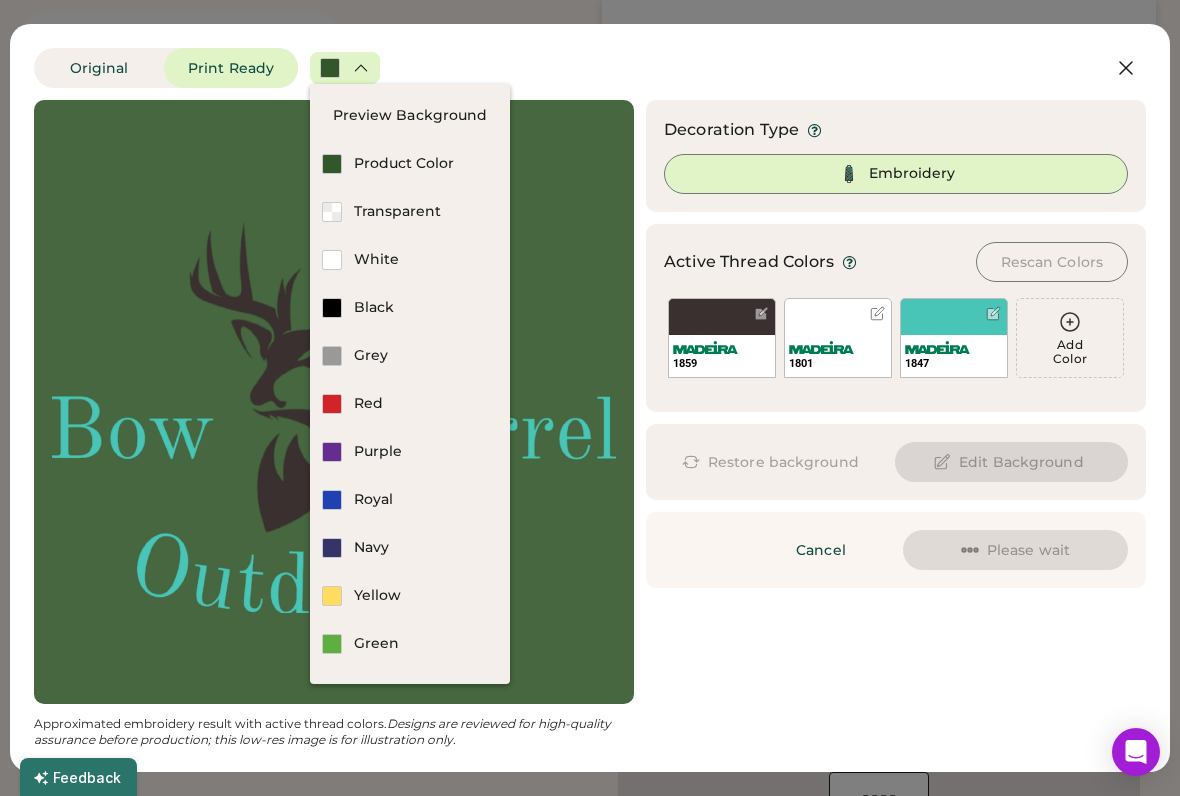 click 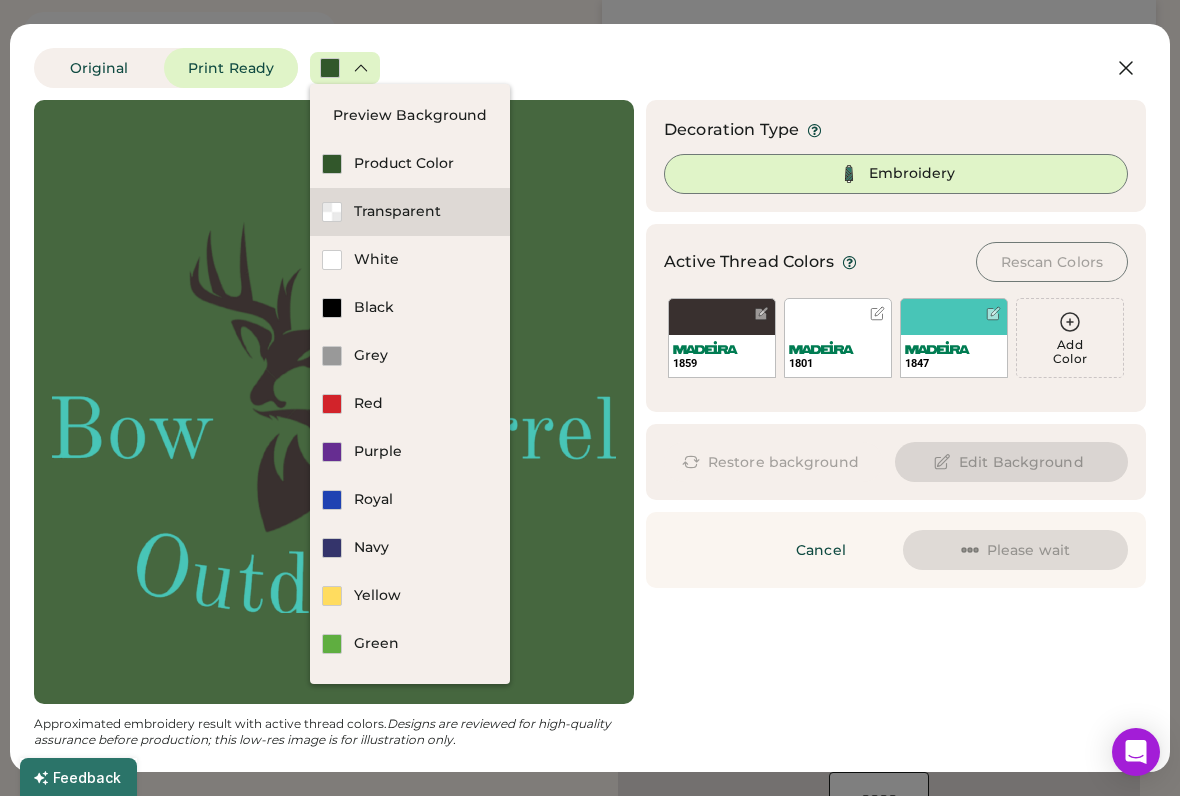 click on "Transparent" at bounding box center (426, 212) 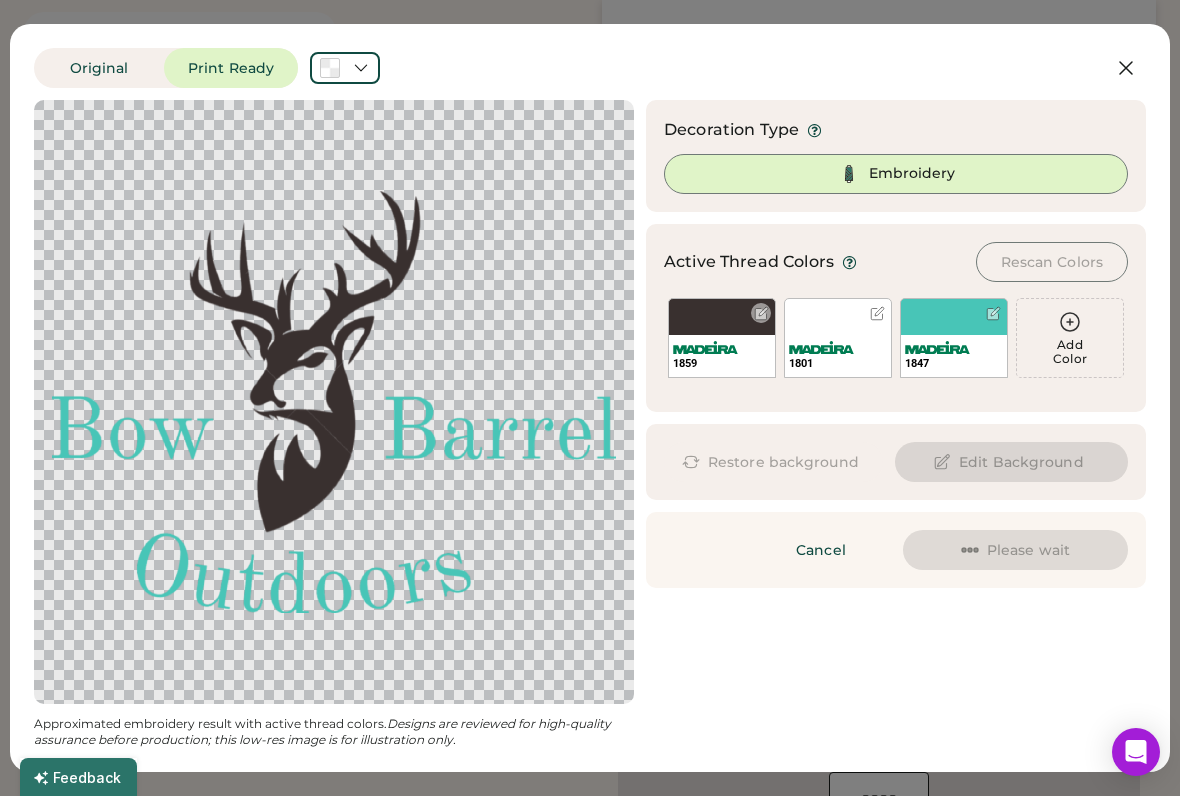 click on "1859" at bounding box center (722, 338) 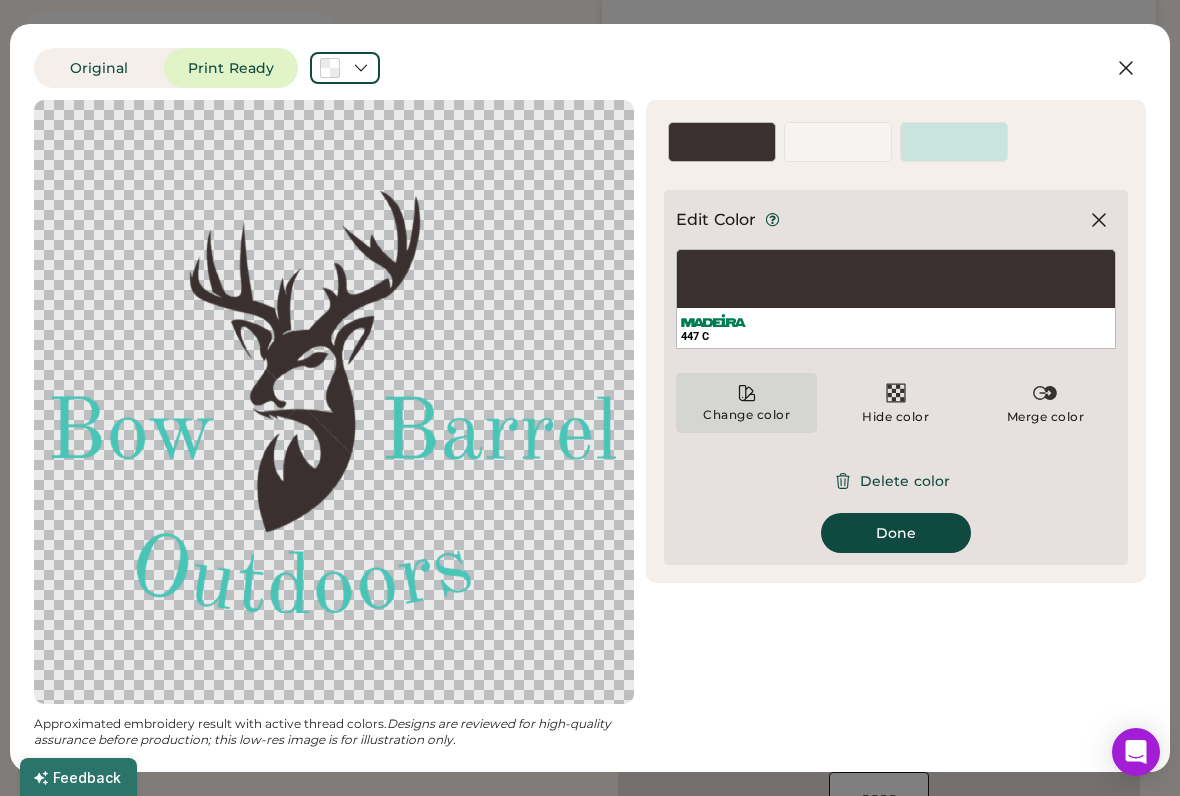 click on "Change color" at bounding box center (746, 403) 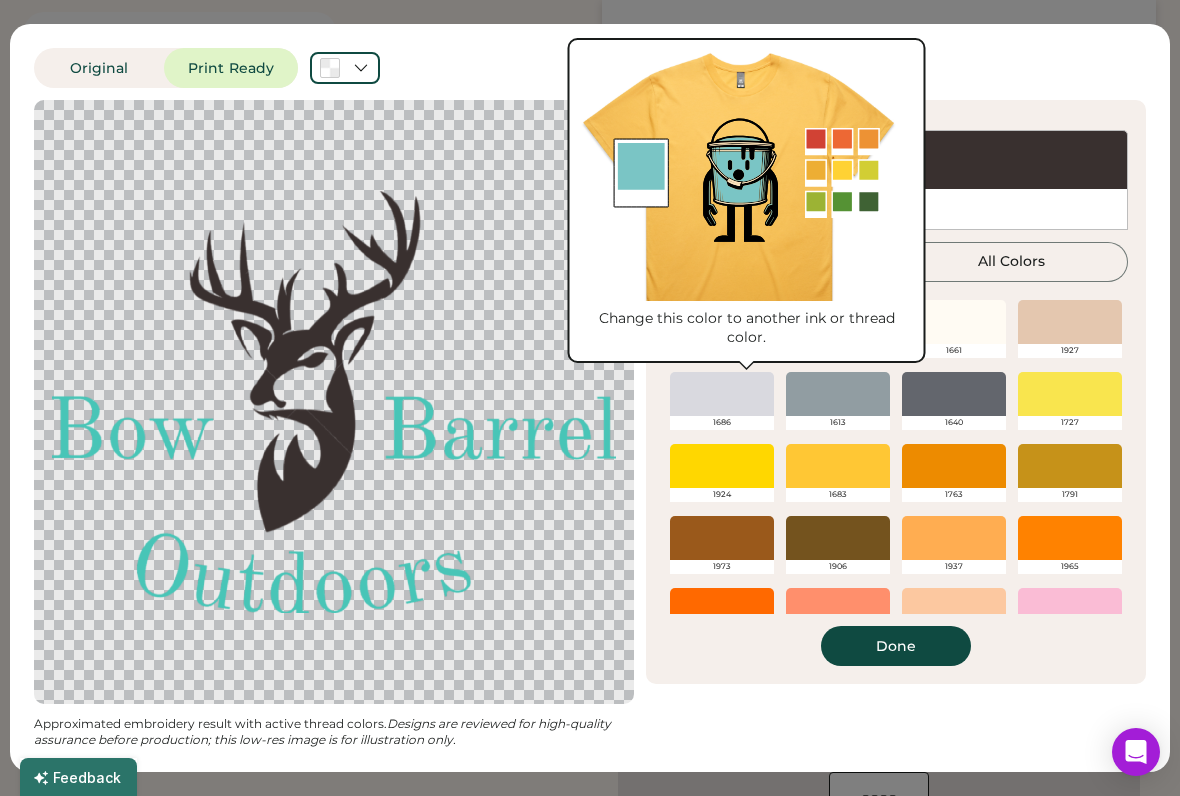 scroll, scrollTop: 0, scrollLeft: 0, axis: both 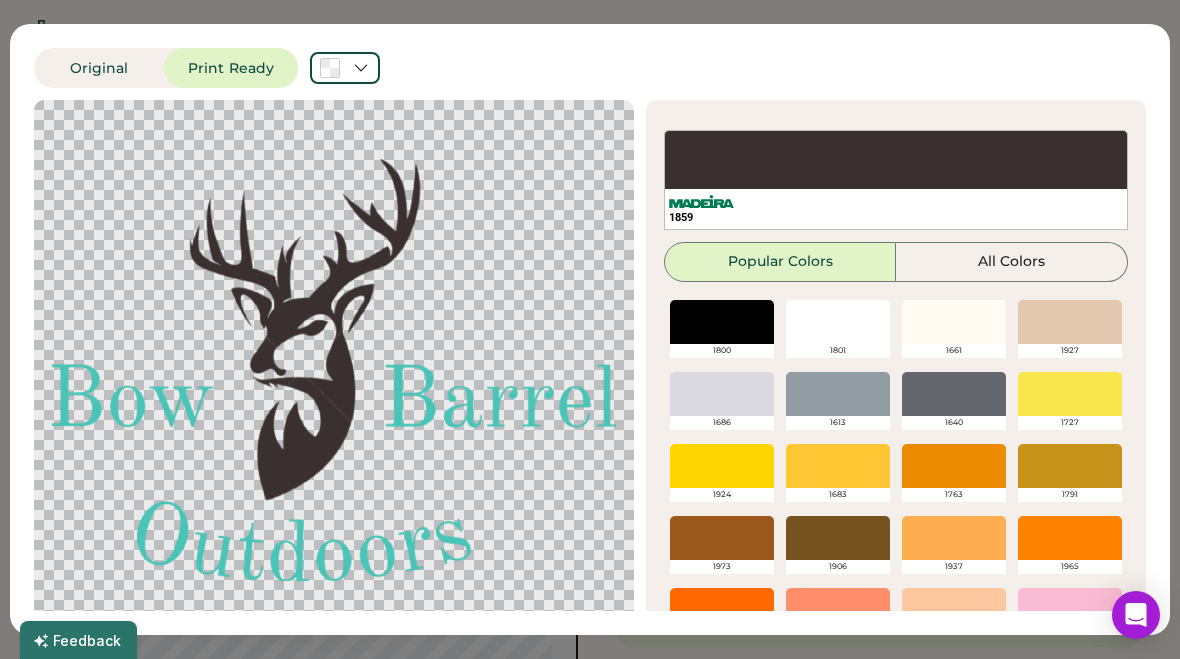 click at bounding box center [722, 322] 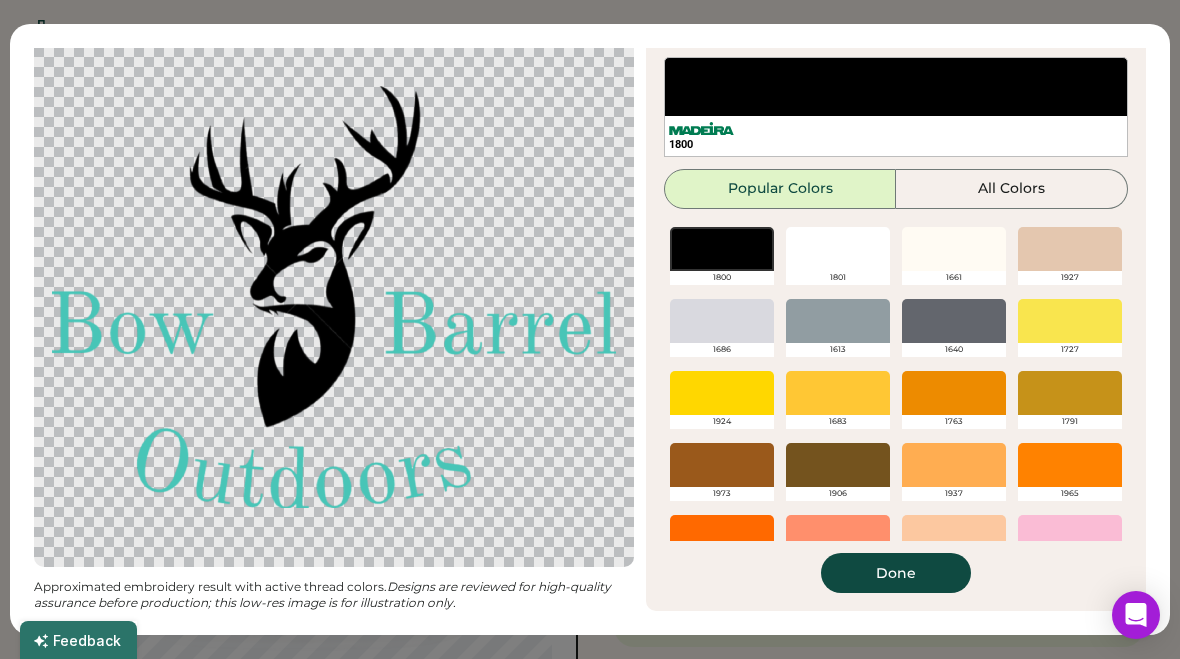scroll, scrollTop: 73, scrollLeft: 0, axis: vertical 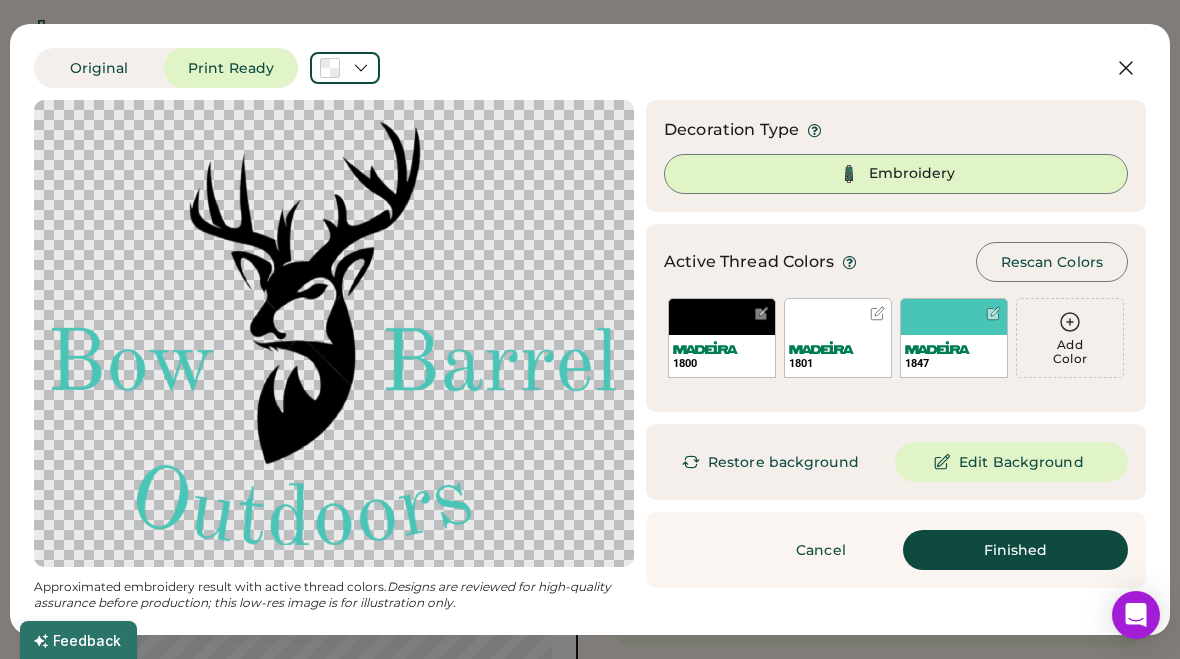 click on "1847" at bounding box center (954, 338) 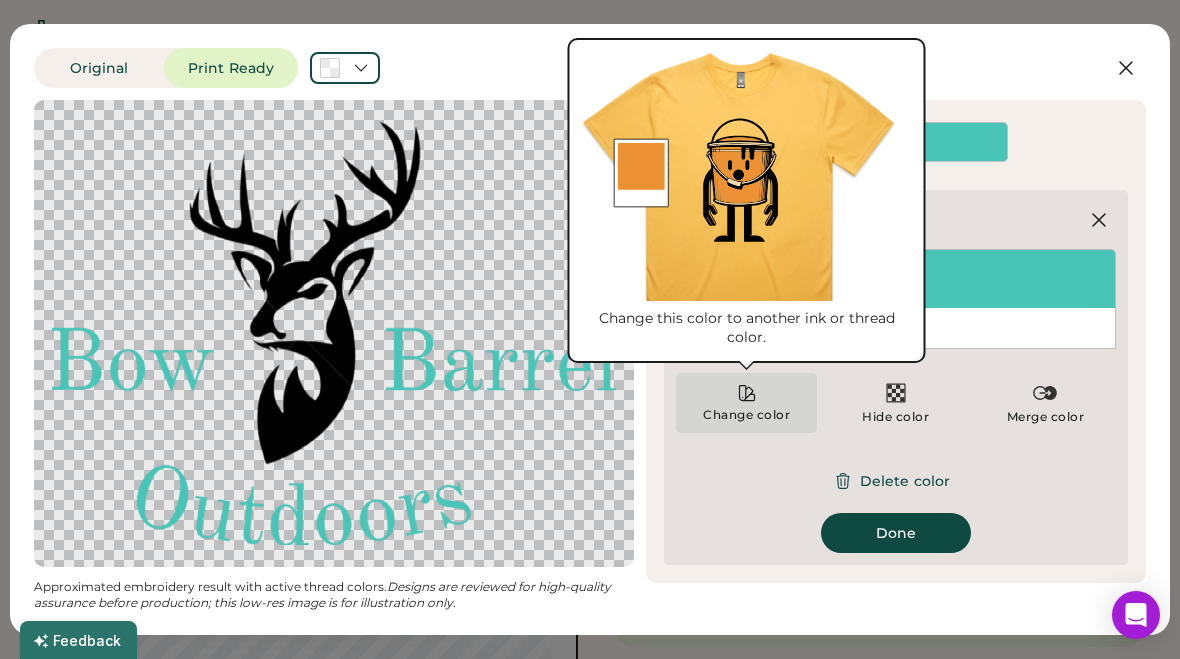 click 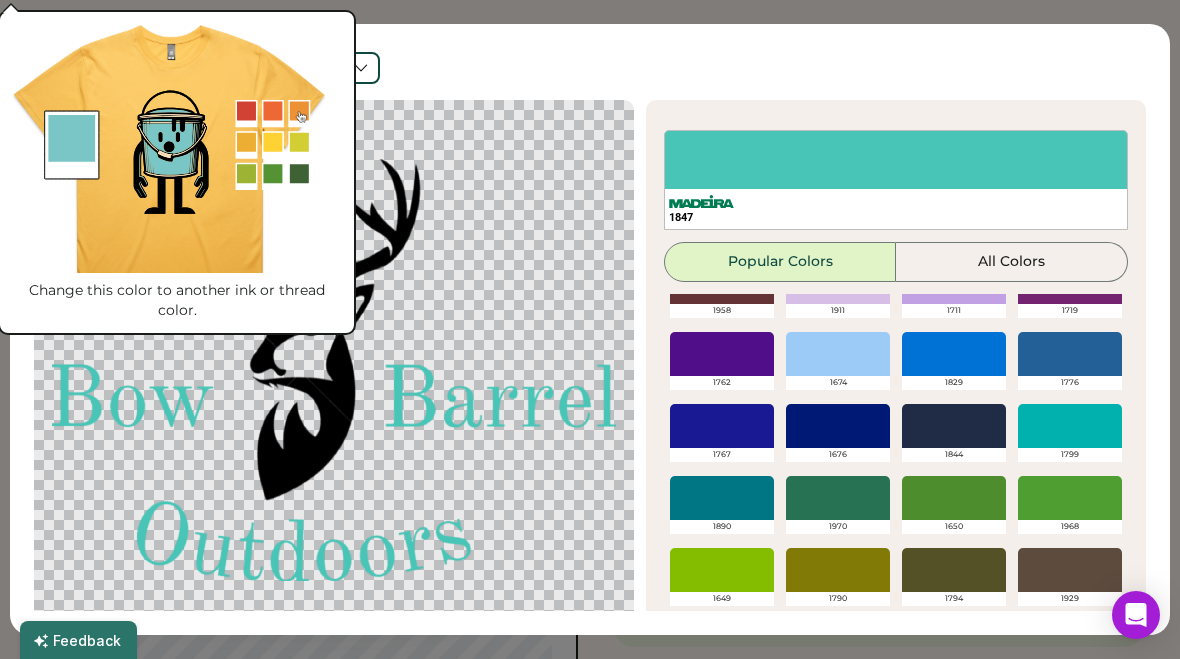 scroll, scrollTop: 472, scrollLeft: 0, axis: vertical 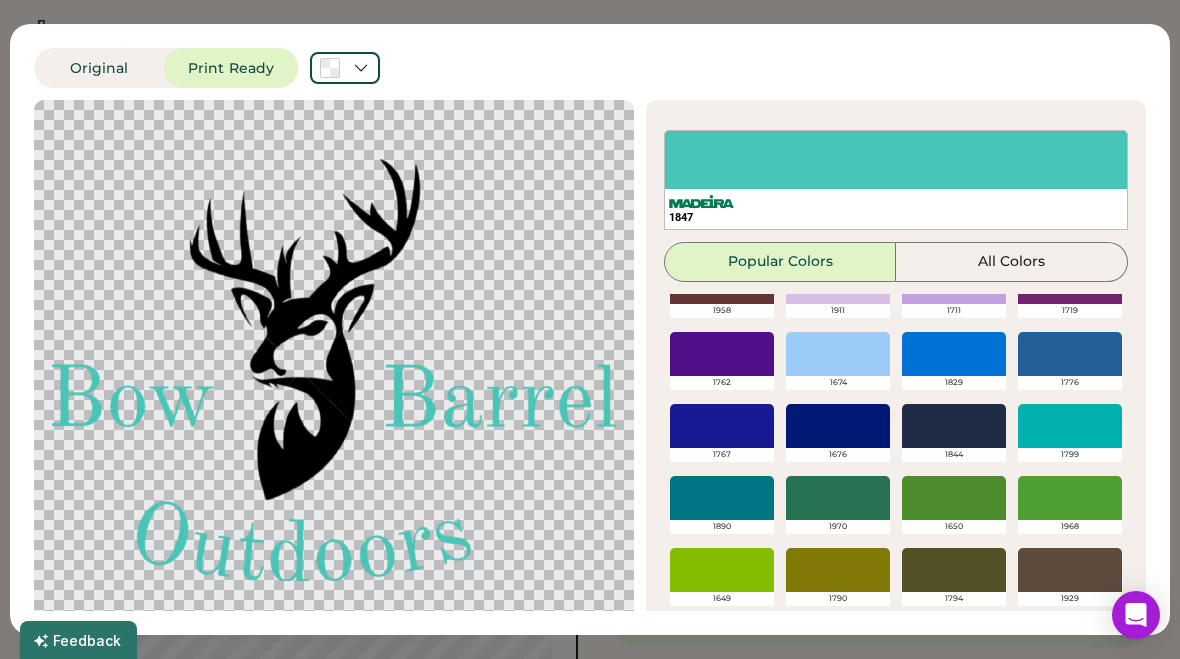 click at bounding box center [722, 498] 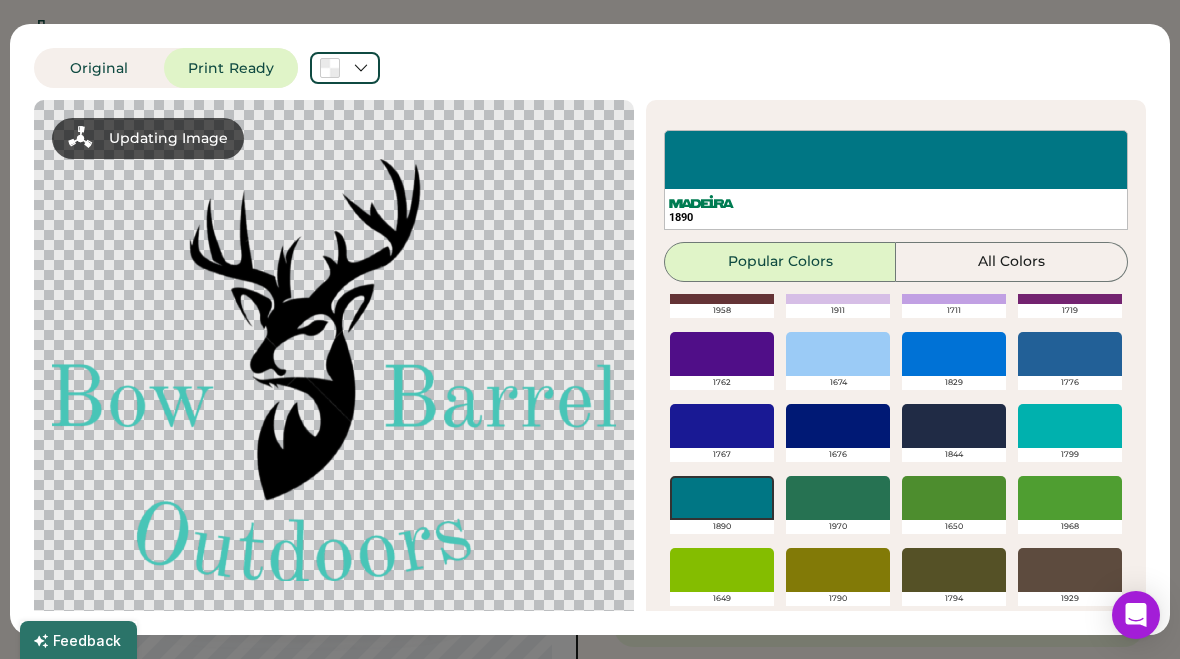 click at bounding box center (1070, 426) 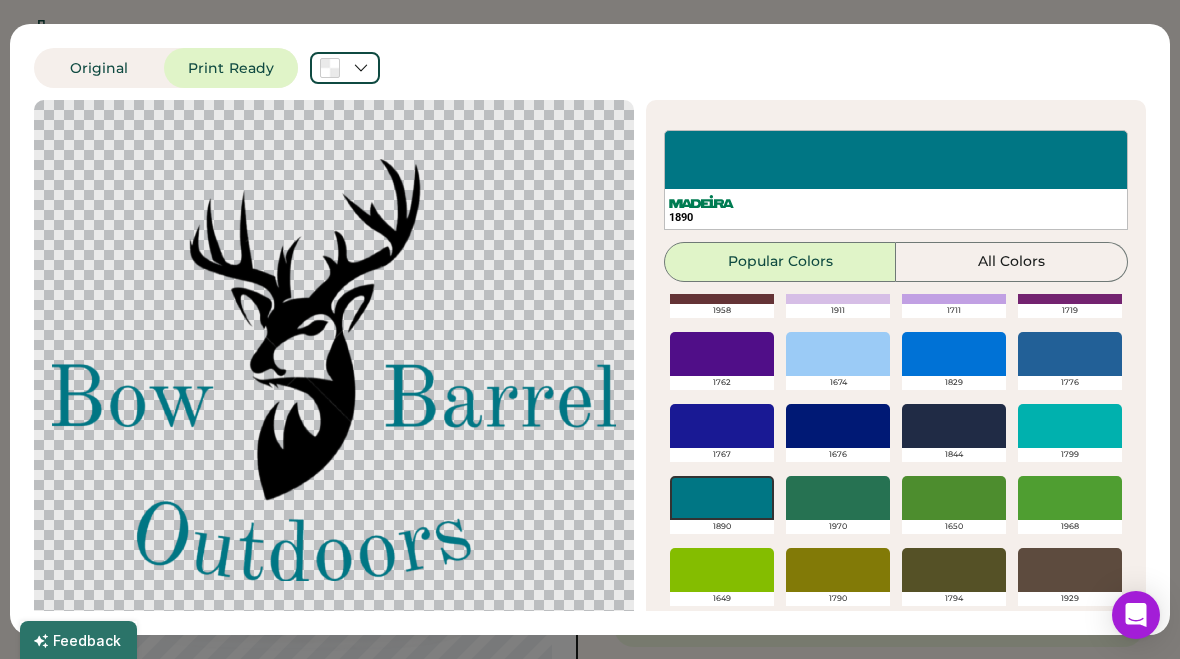 click at bounding box center (1070, 426) 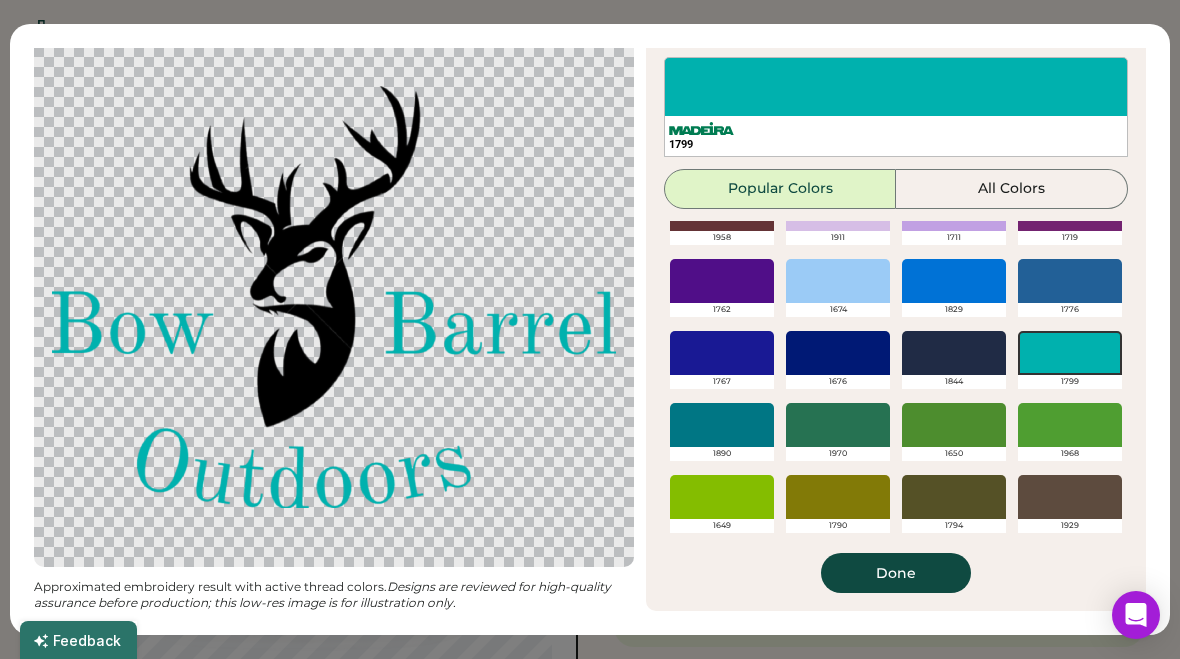scroll, scrollTop: 73, scrollLeft: 0, axis: vertical 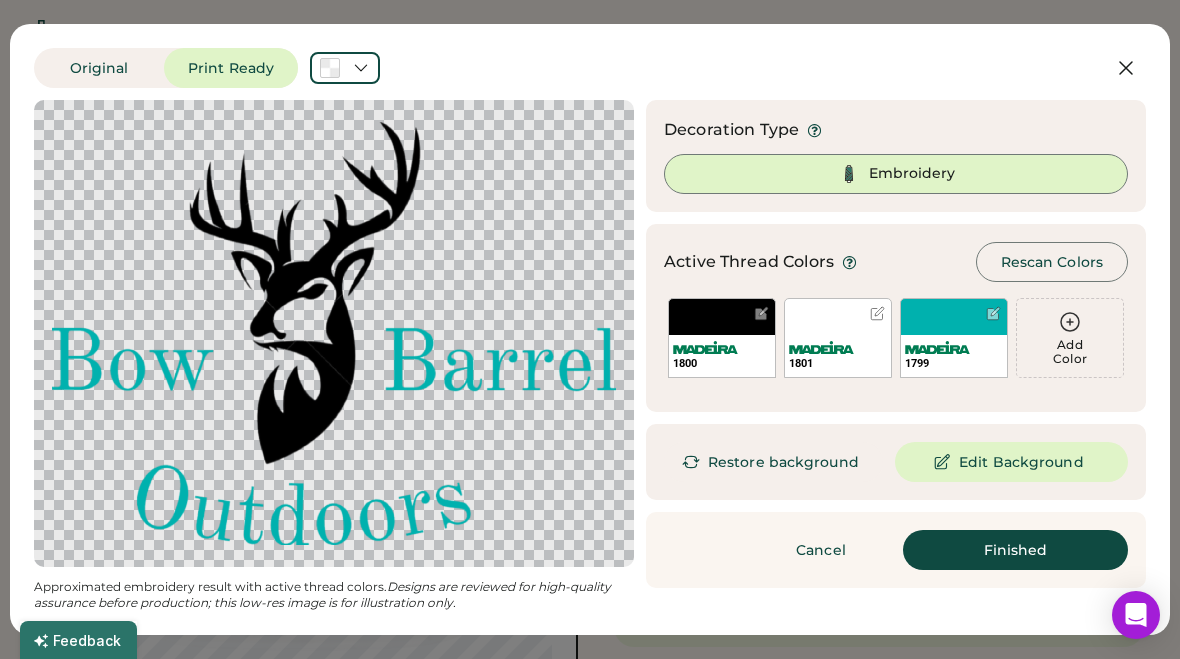 click on "Finished" at bounding box center [1015, 550] 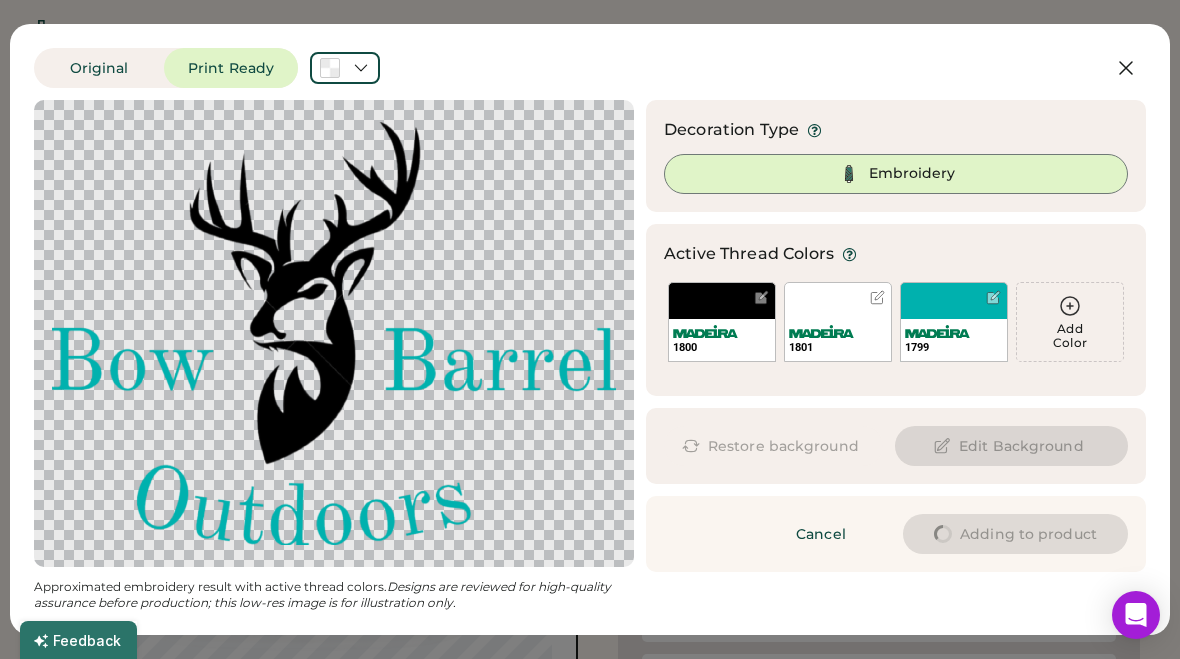 type on "****" 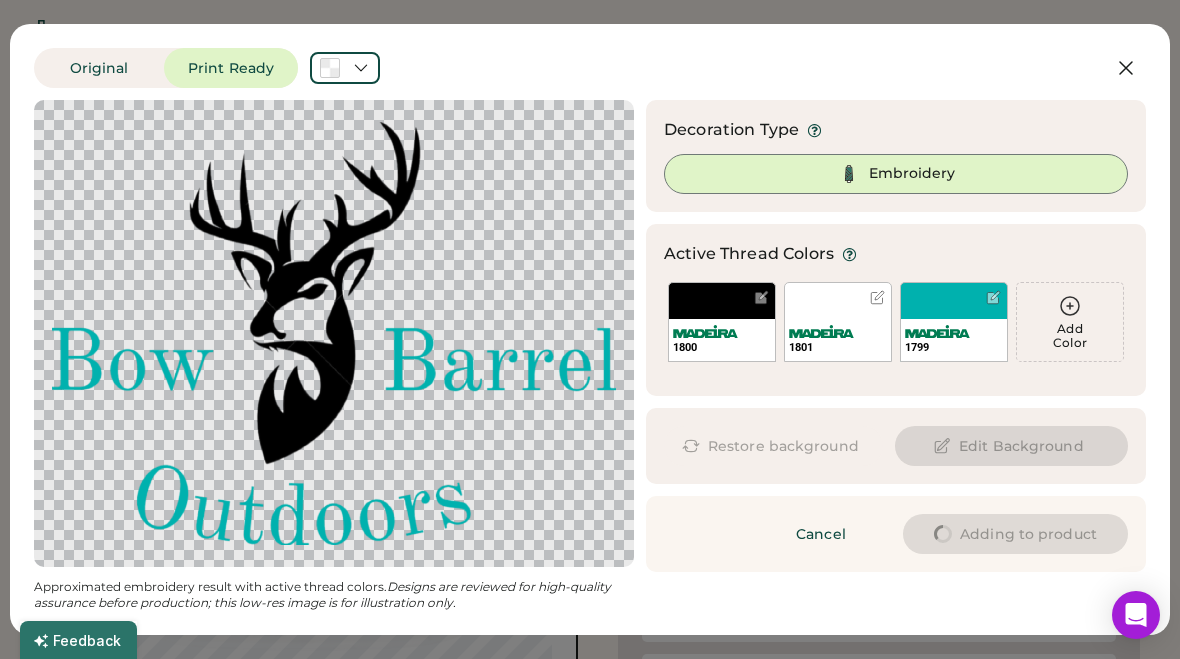 type on "****" 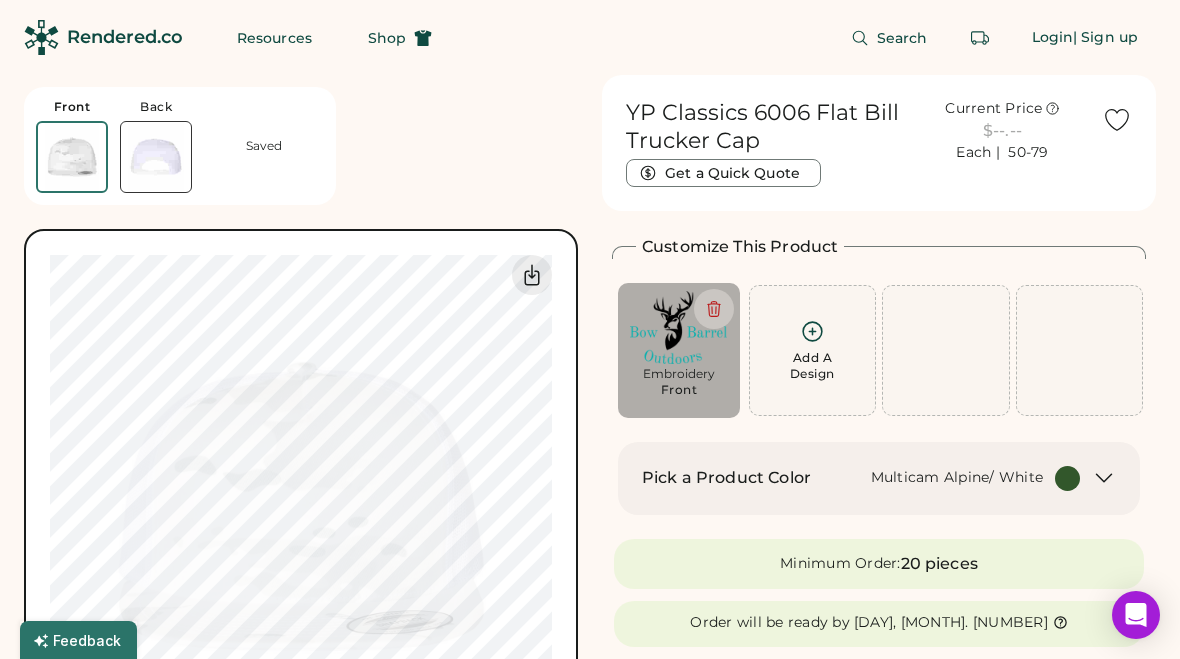 type on "****" 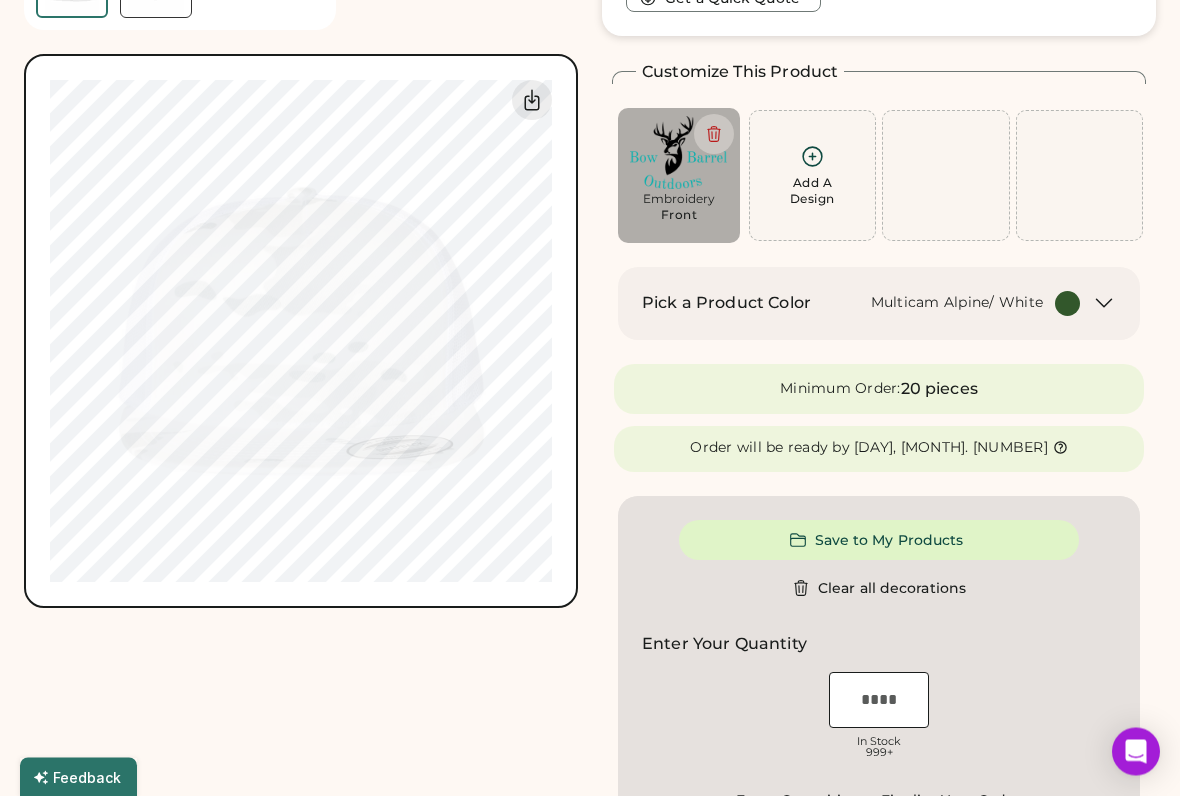 scroll, scrollTop: 175, scrollLeft: 0, axis: vertical 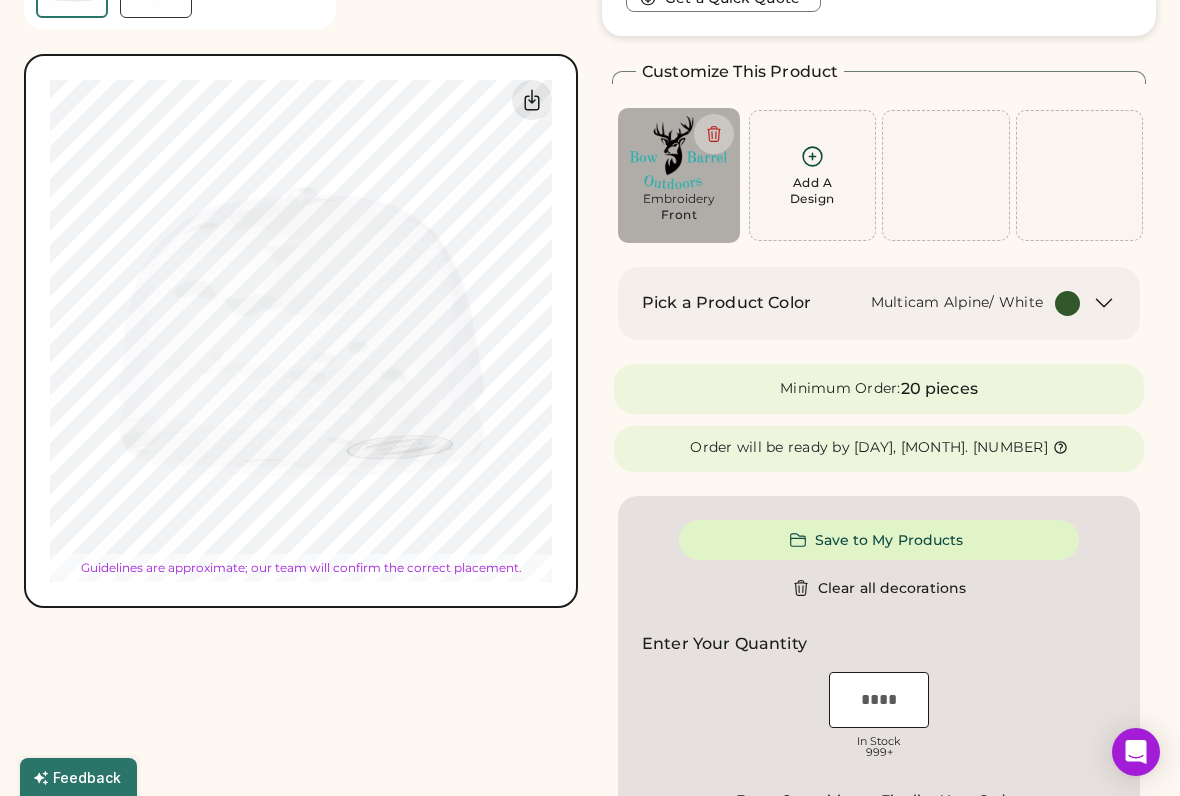 type on "****" 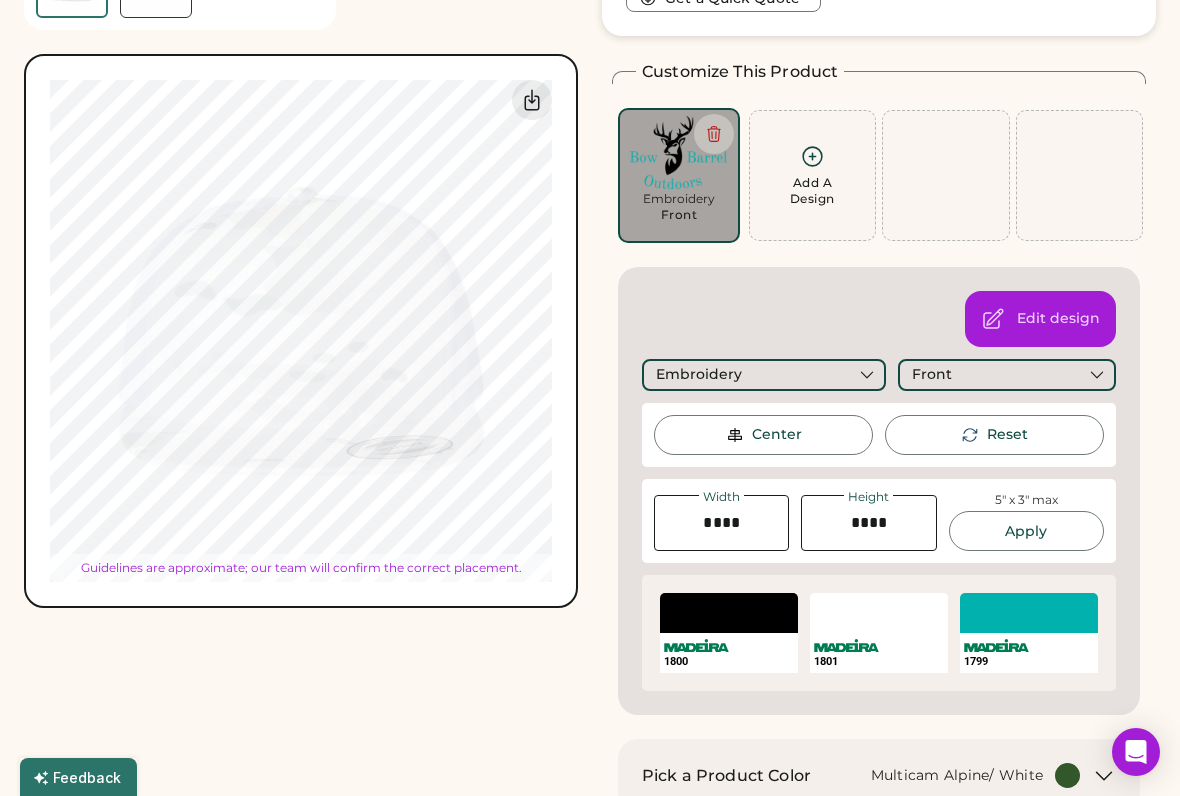 type on "****" 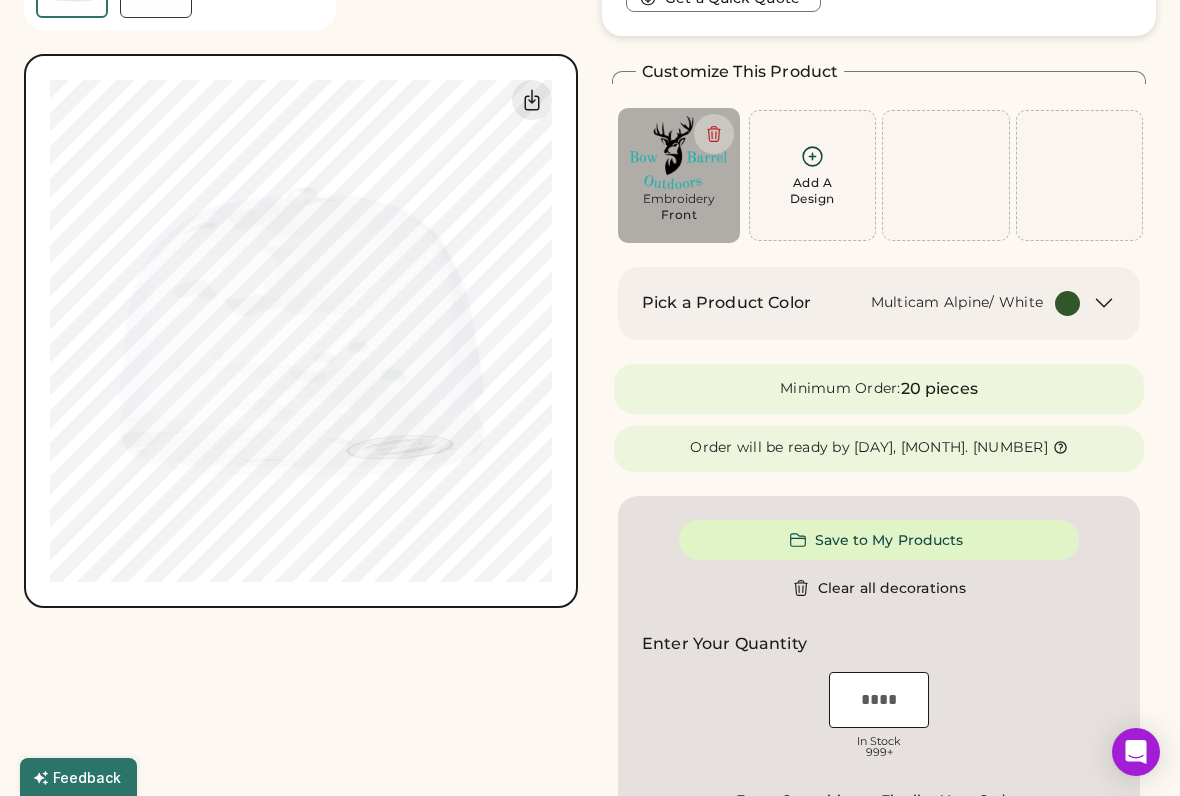 type on "****" 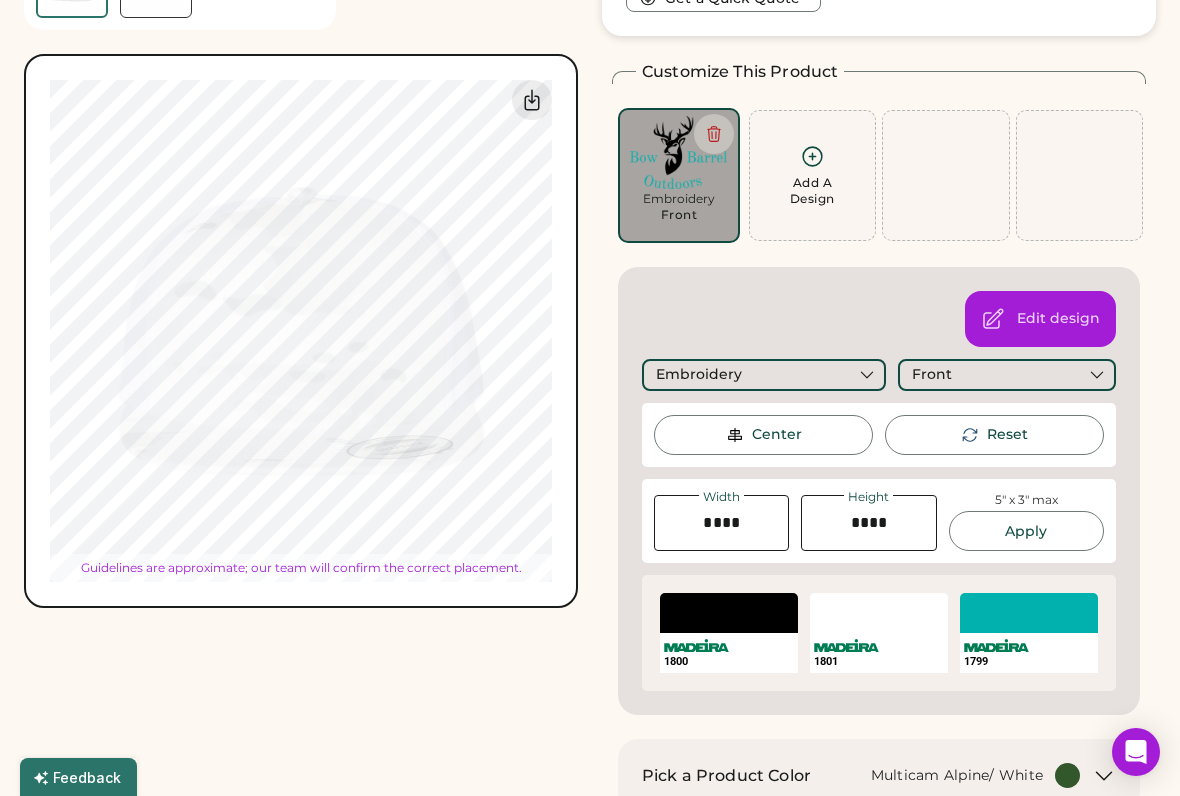 type on "****" 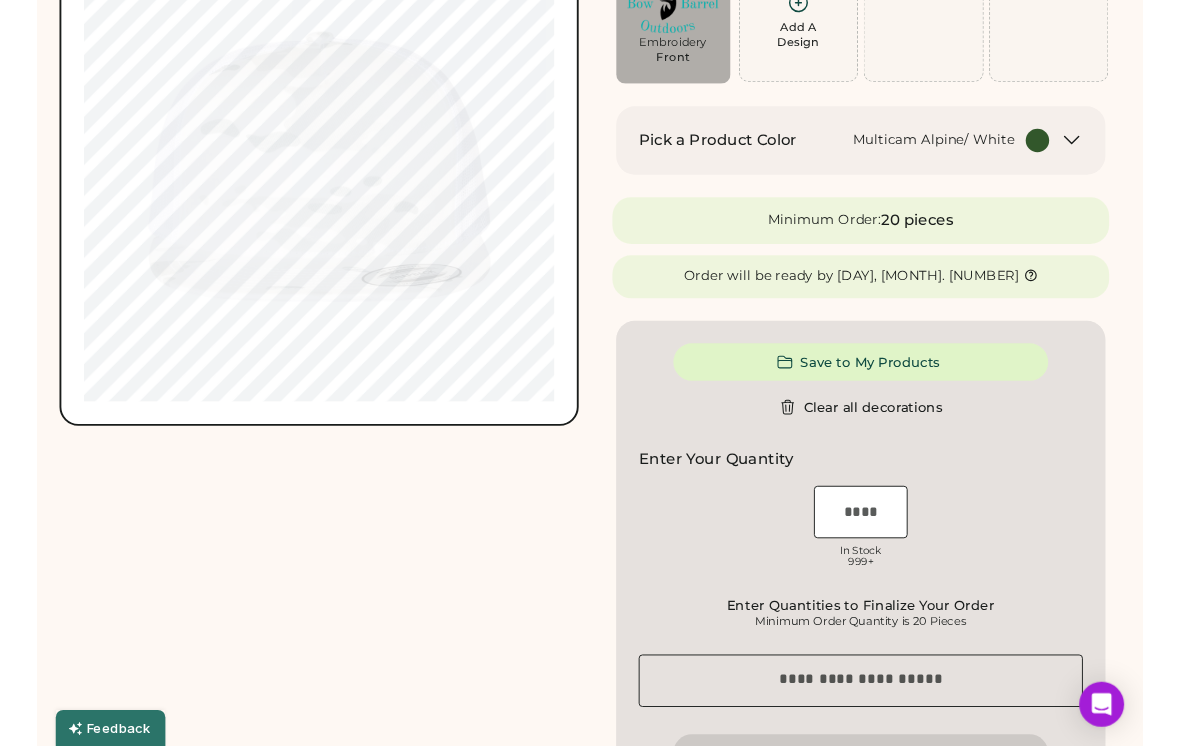scroll, scrollTop: 331, scrollLeft: 0, axis: vertical 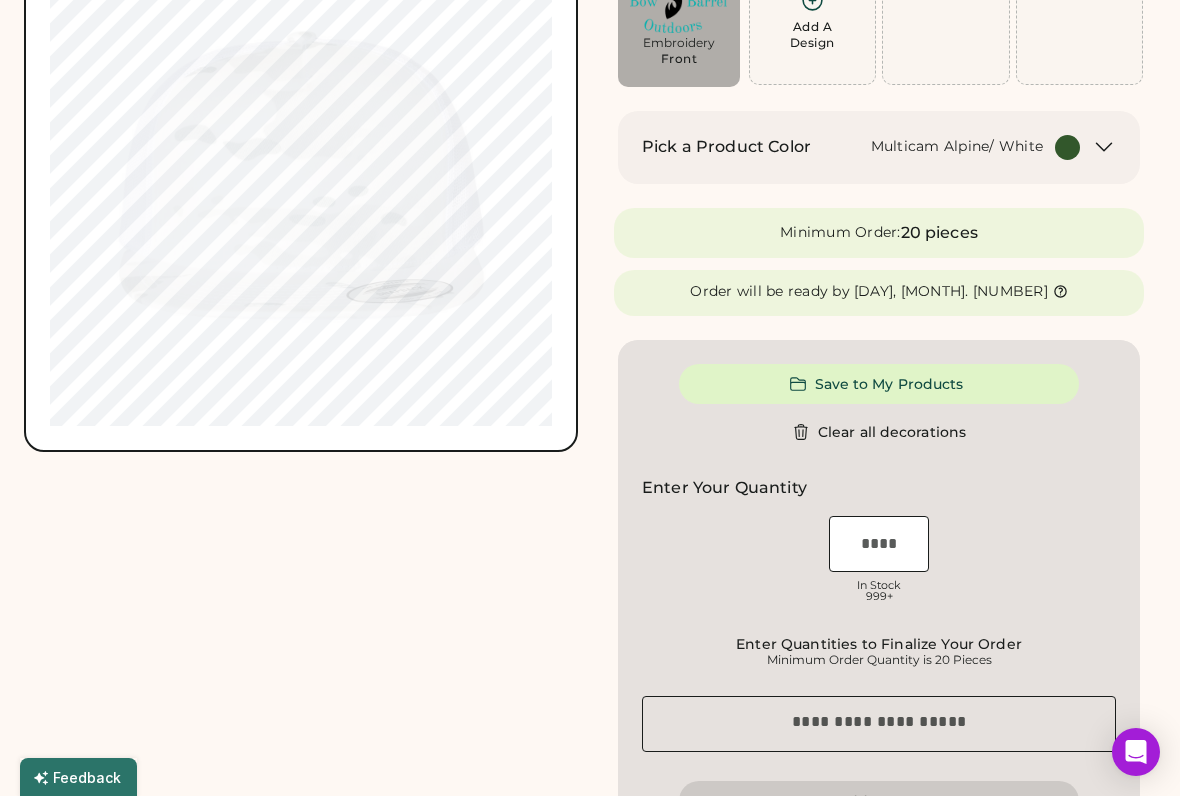 click on "Save to My Products" at bounding box center (879, 384) 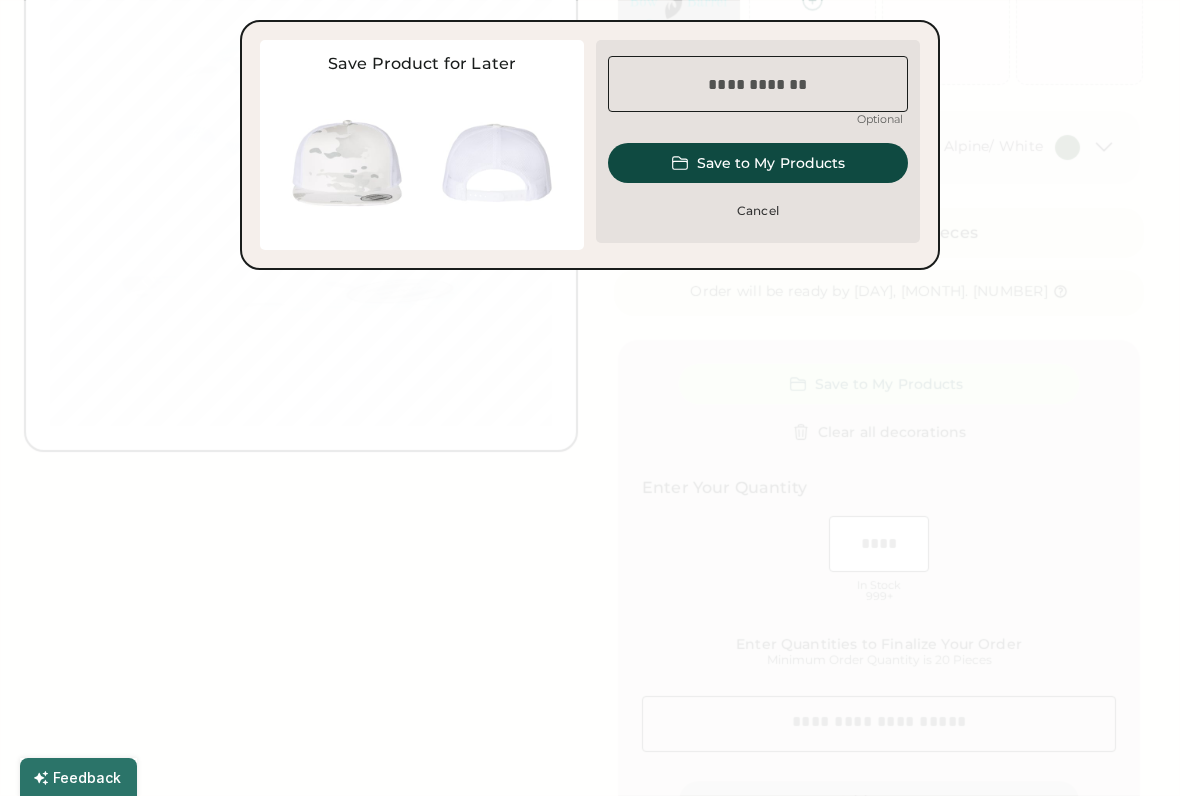 click at bounding box center [758, 84] 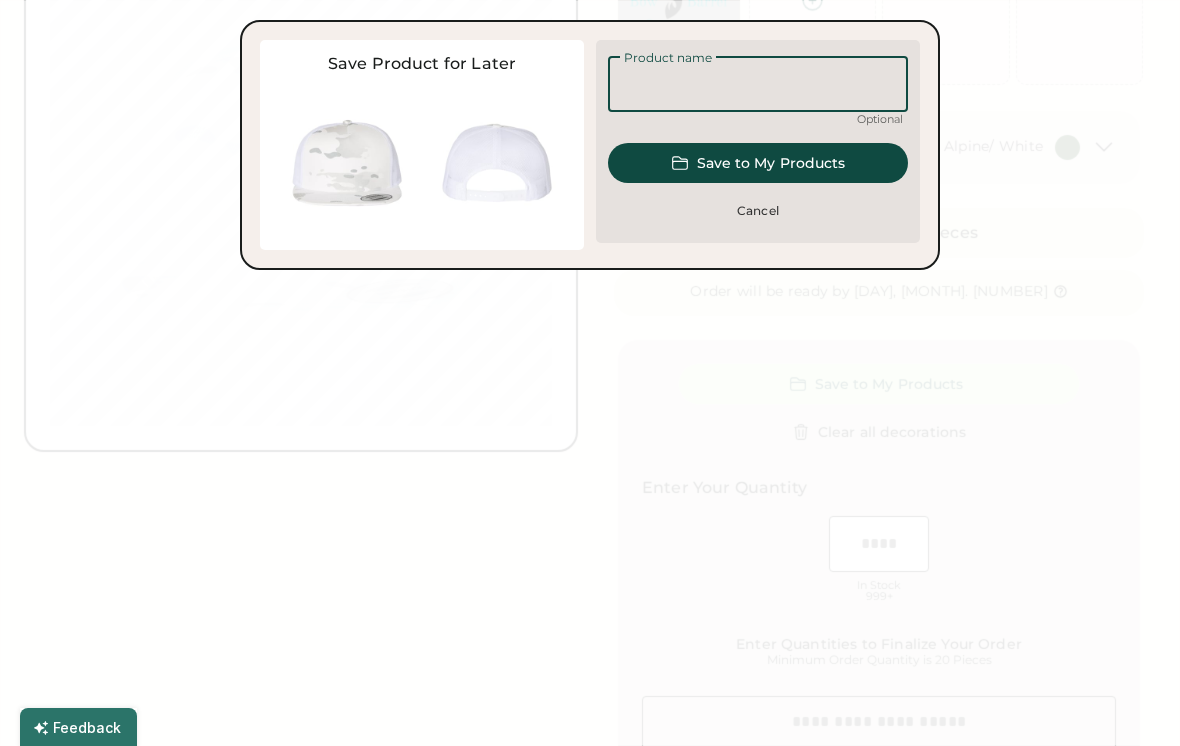 scroll, scrollTop: 330, scrollLeft: 0, axis: vertical 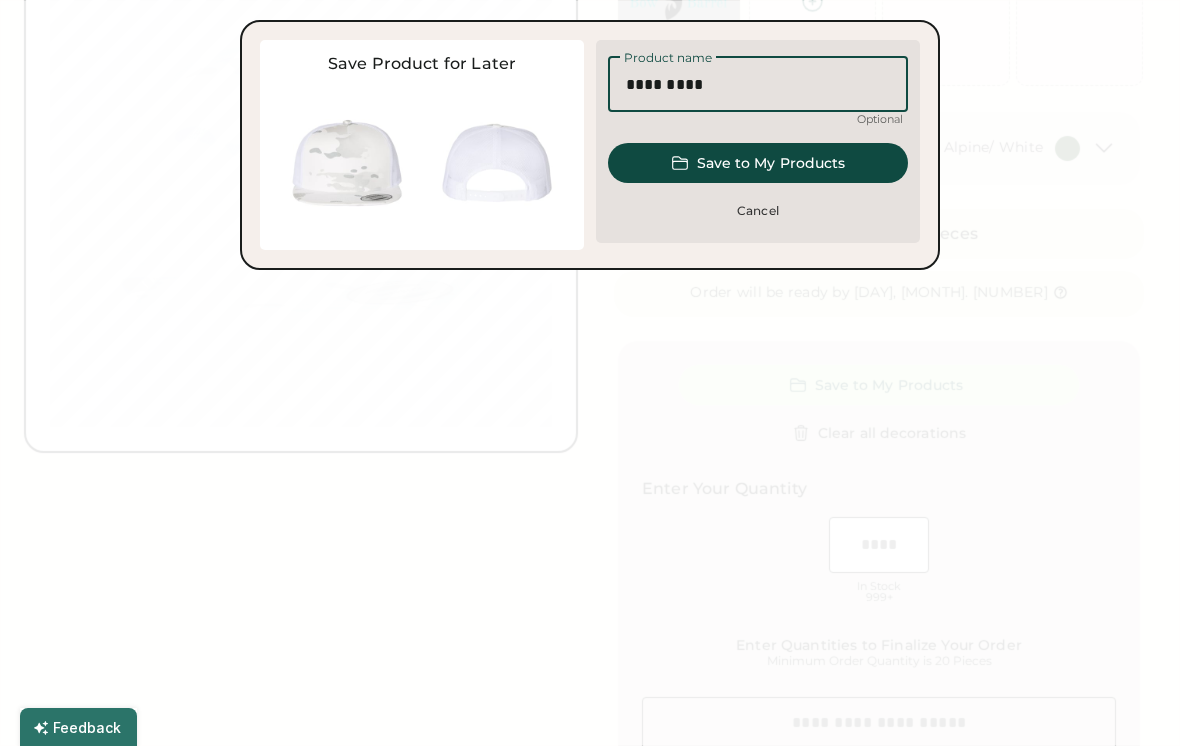 type on "*********" 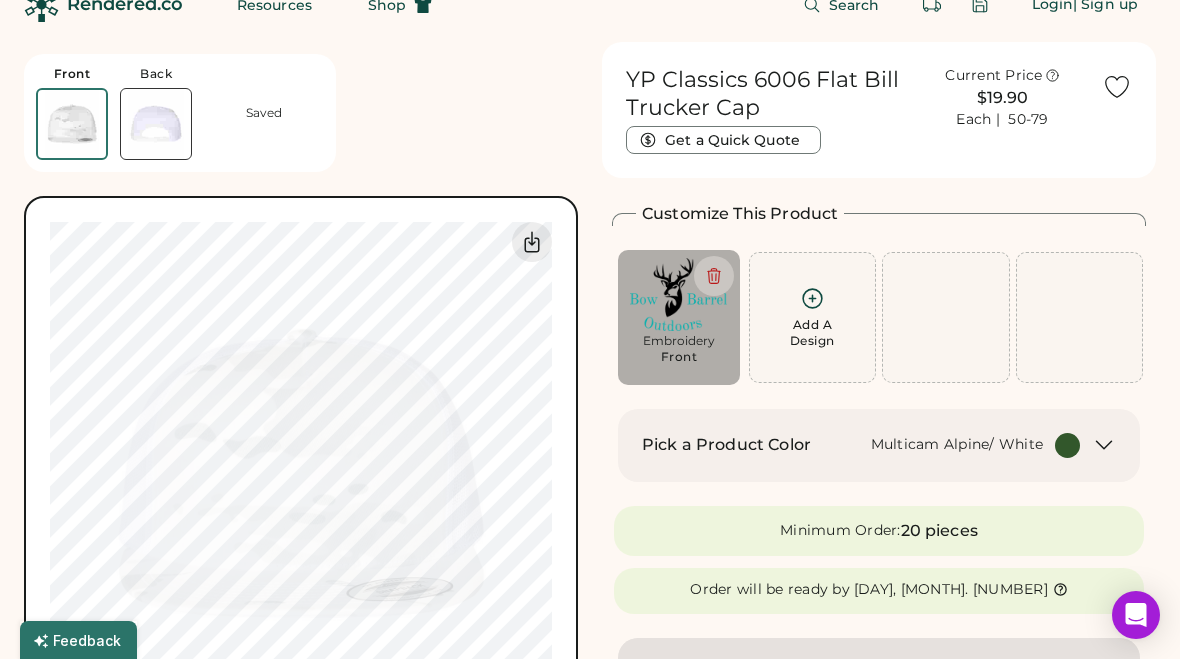 scroll, scrollTop: 0, scrollLeft: 0, axis: both 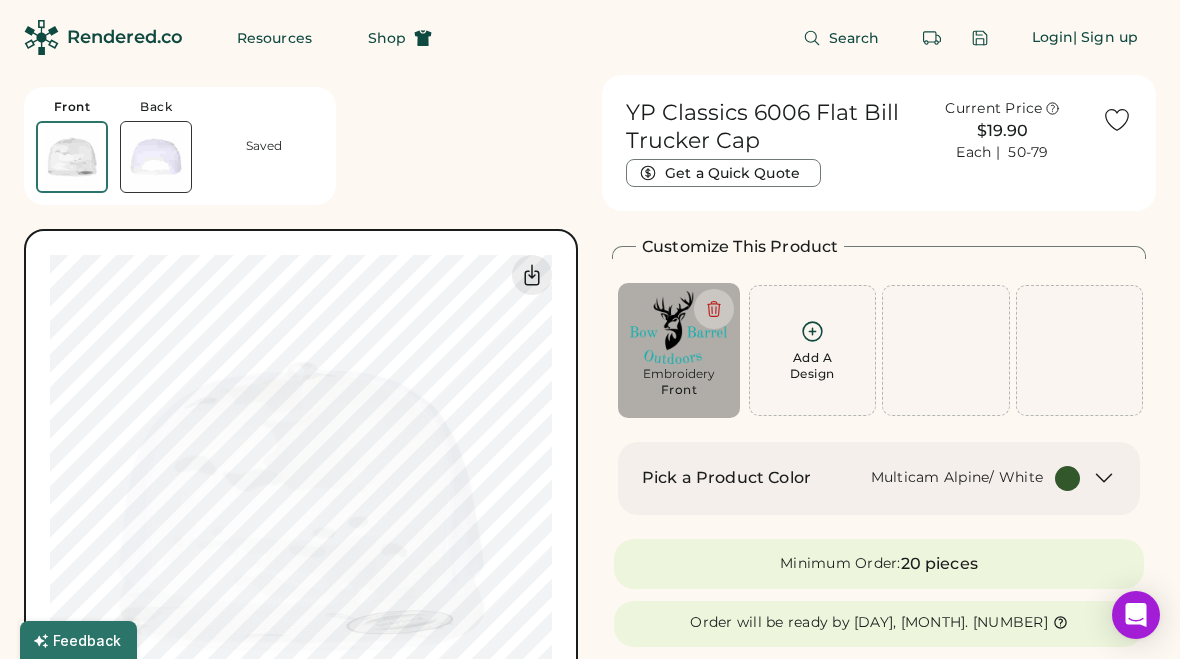 click on "Login" at bounding box center [1053, 38] 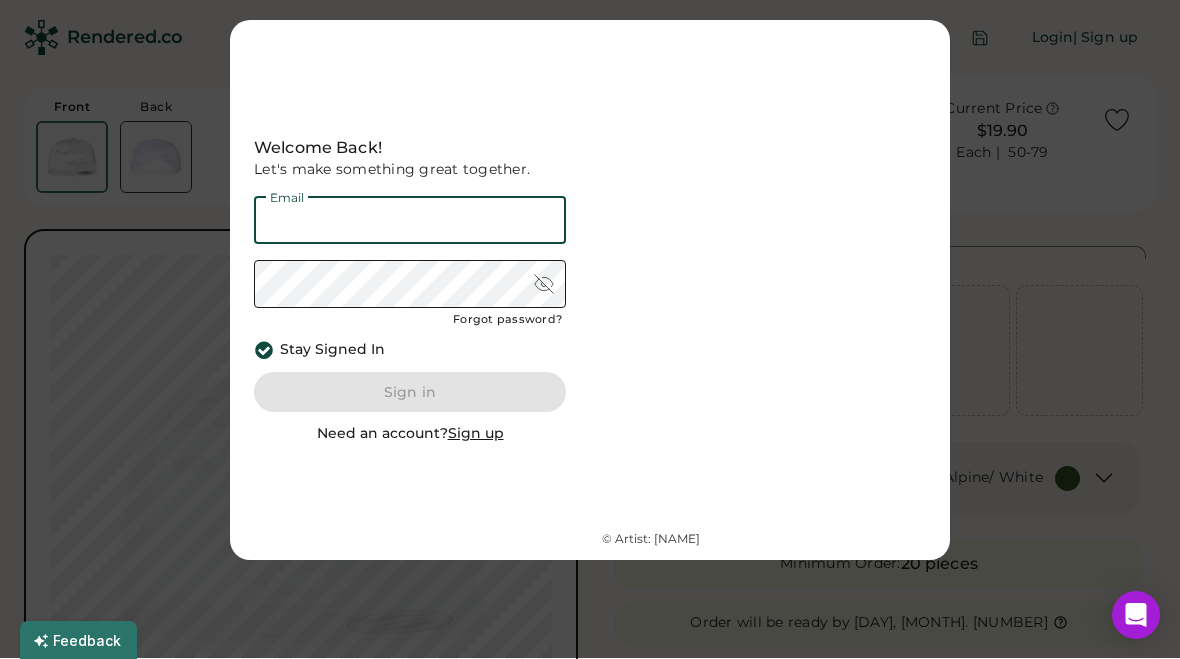 click at bounding box center [590, 328] 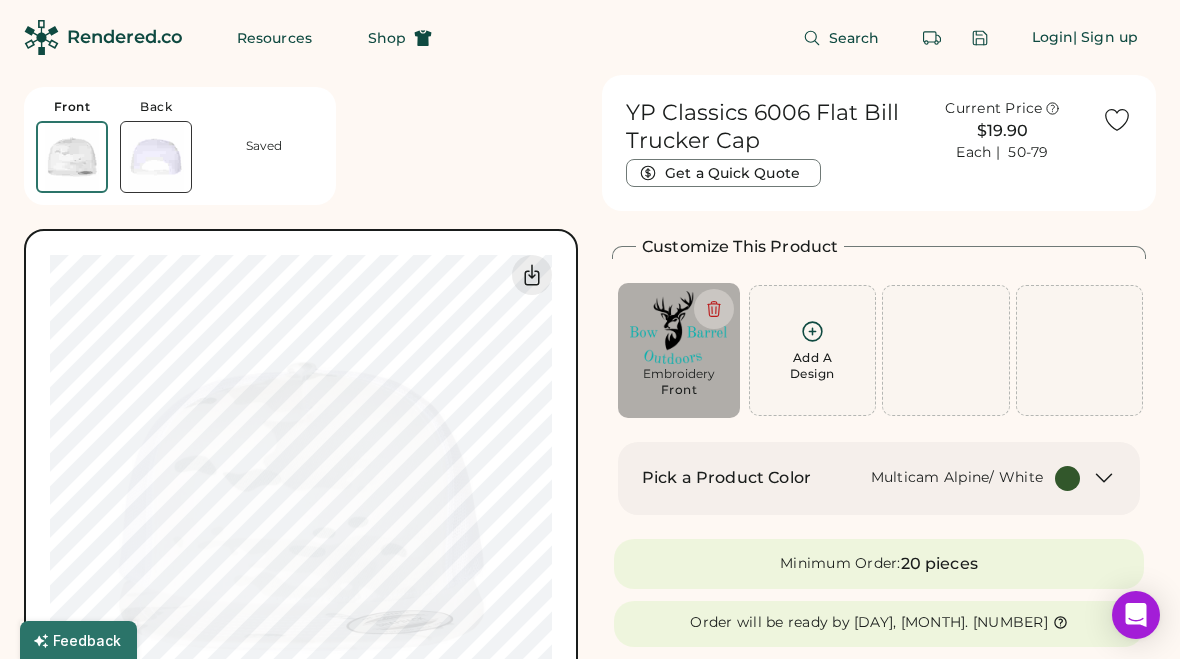 click on "| Sign up" at bounding box center [1105, 38] 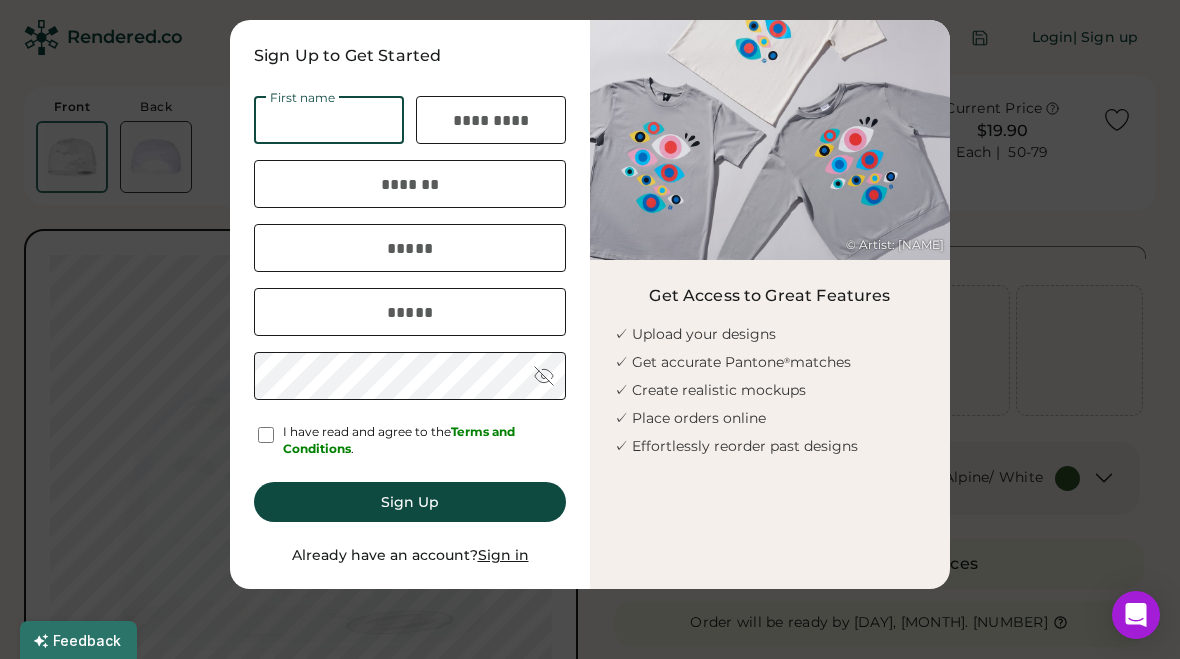 click at bounding box center (590, 329) 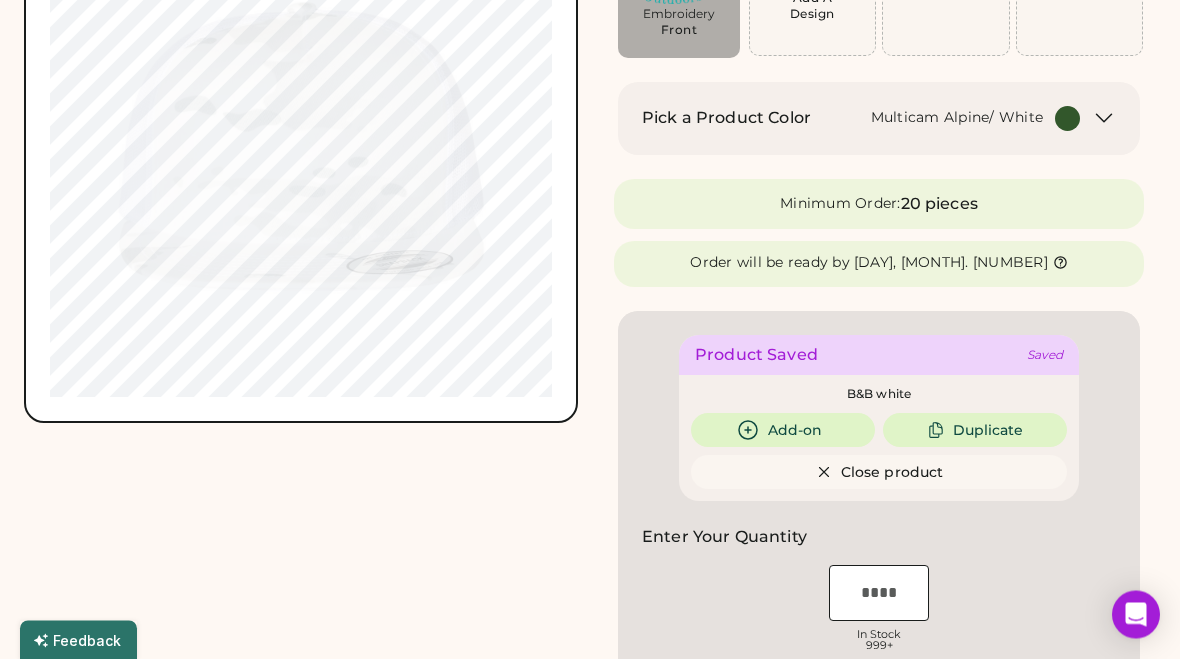 scroll, scrollTop: 360, scrollLeft: 0, axis: vertical 